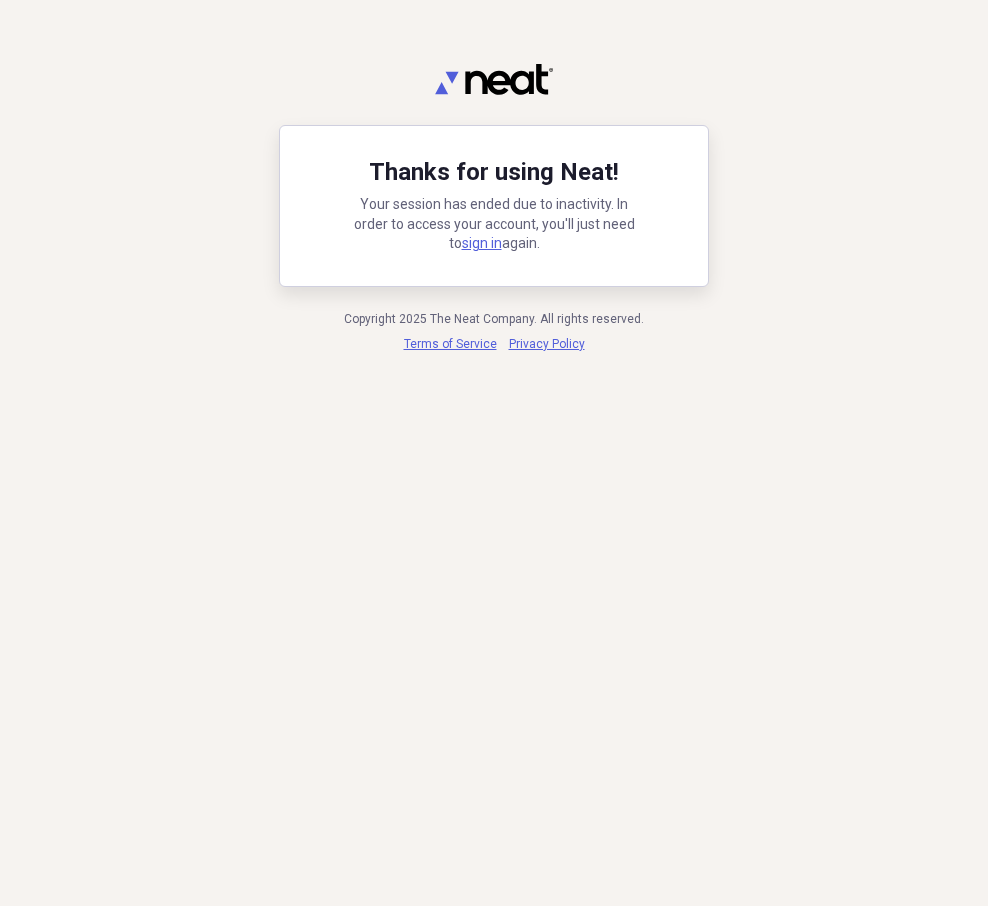 scroll, scrollTop: 0, scrollLeft: 0, axis: both 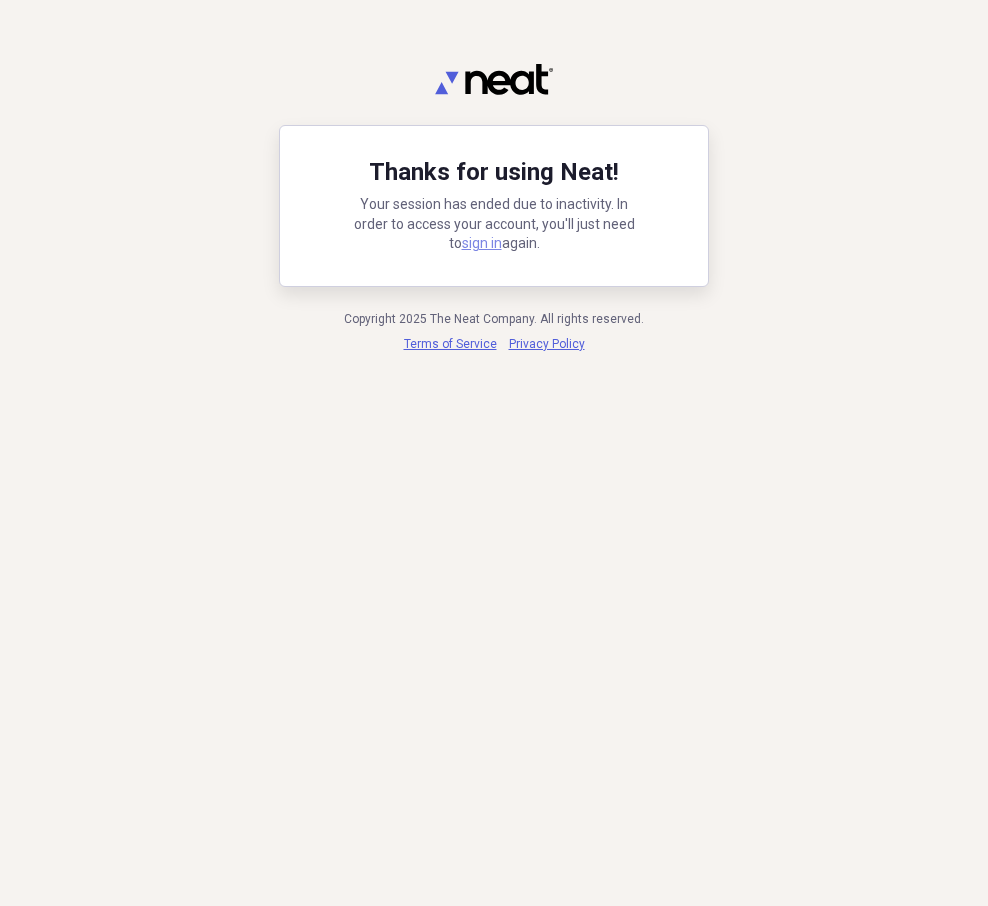 click on "sign in" at bounding box center (482, 243) 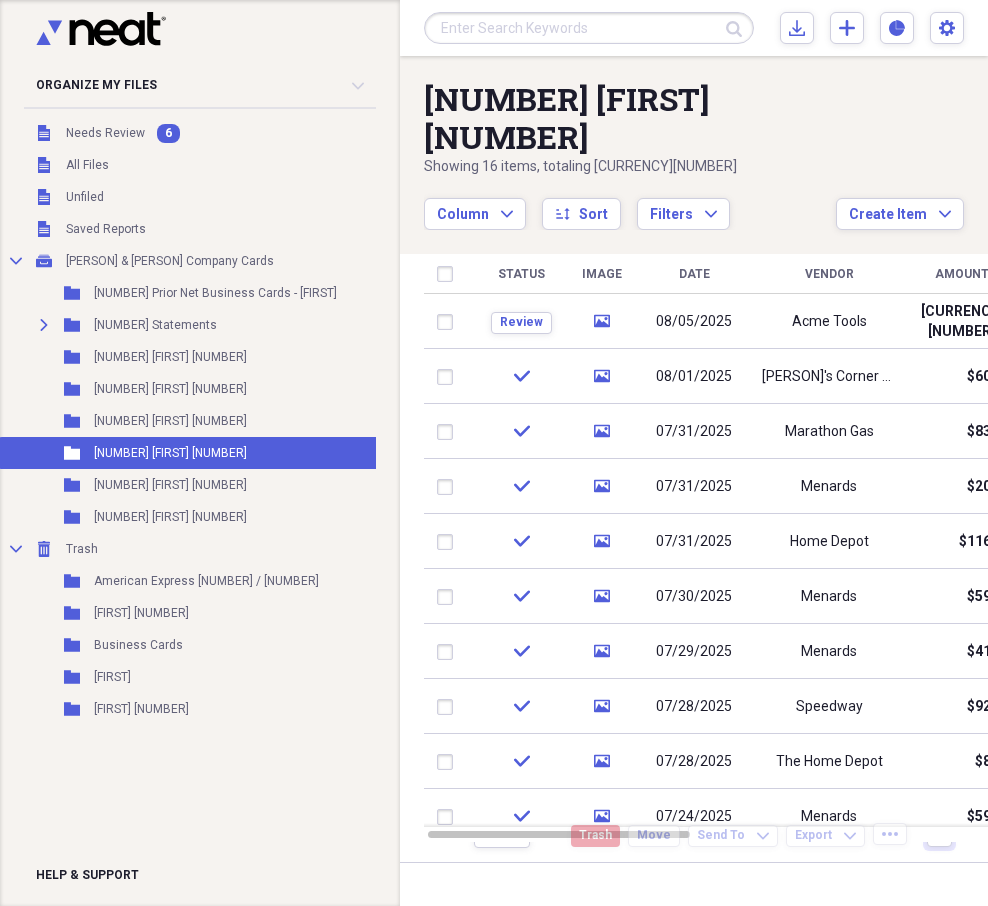 scroll, scrollTop: 0, scrollLeft: 0, axis: both 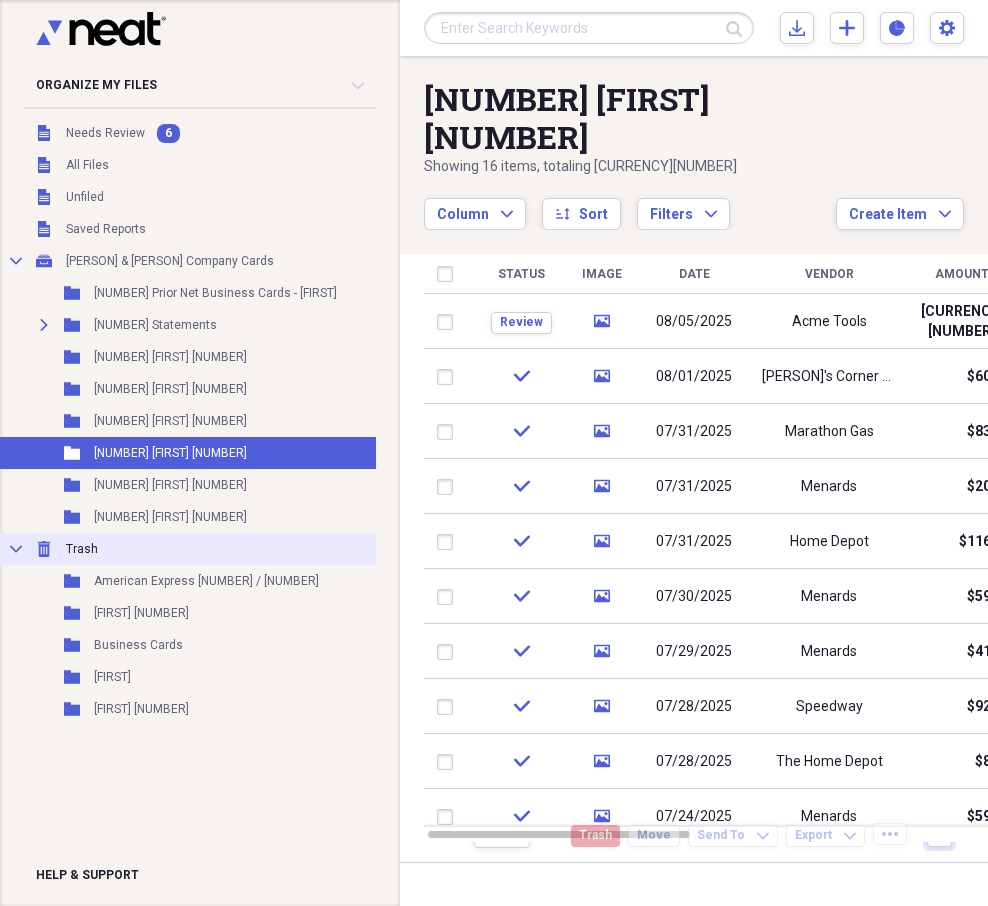 click on "Collapse" at bounding box center [16, 549] 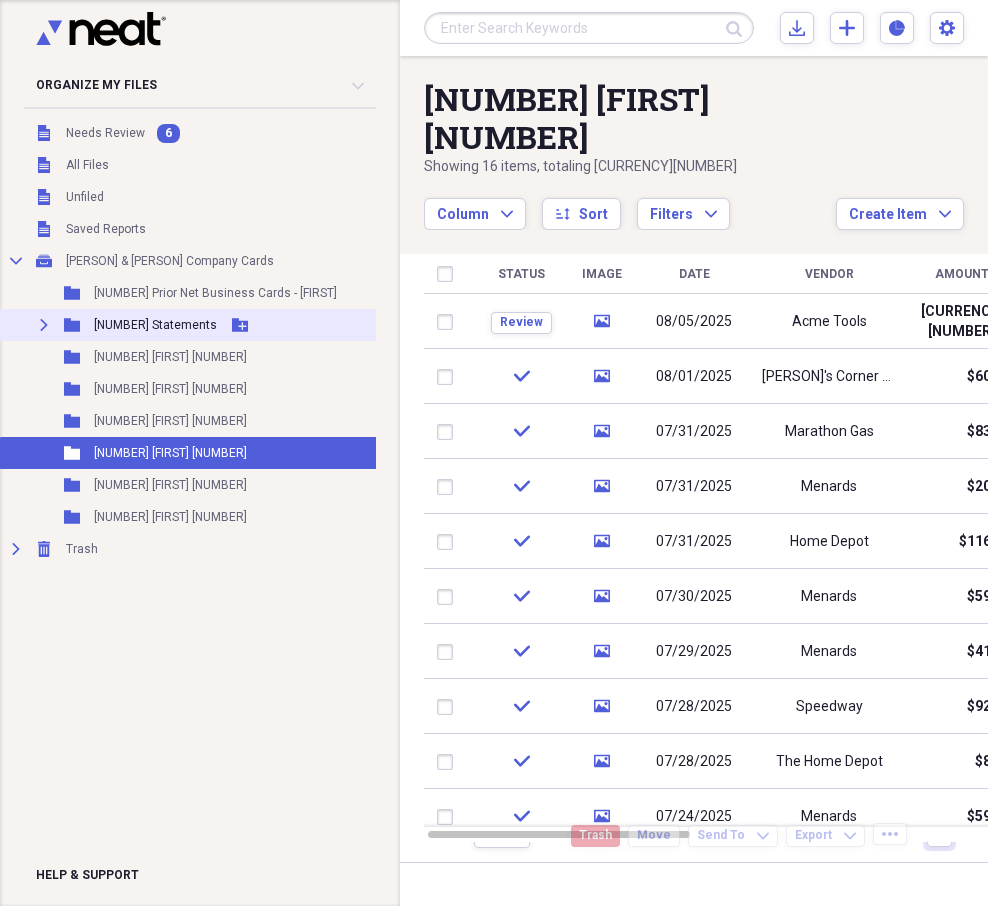 click on "Expand" at bounding box center (44, 325) 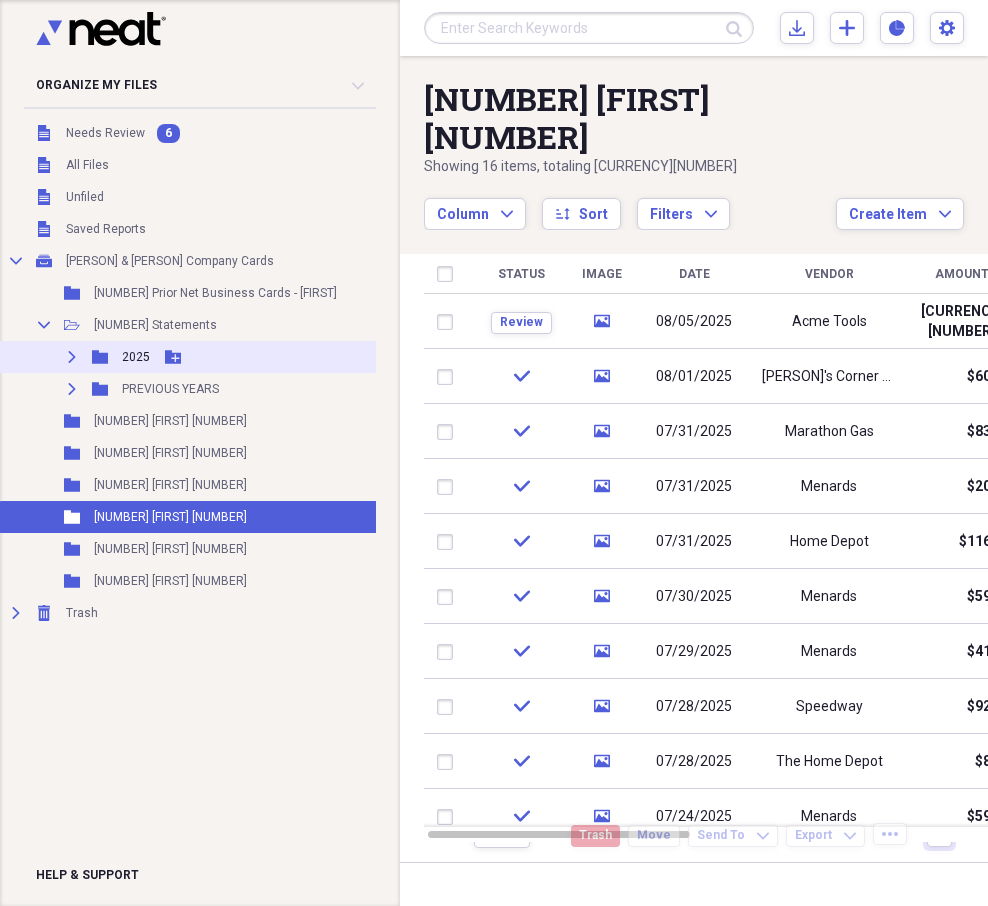 click on "Expand Folder 2025 Add Folder" at bounding box center (199, 357) 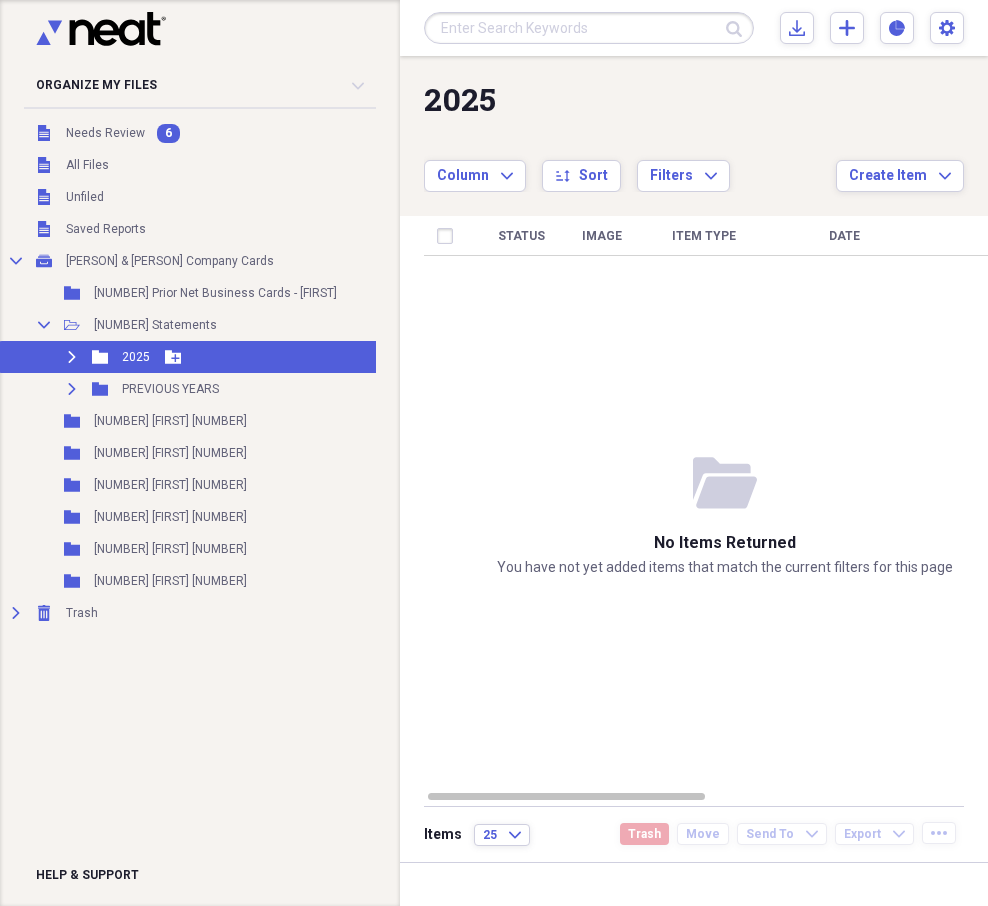click on "Expand" 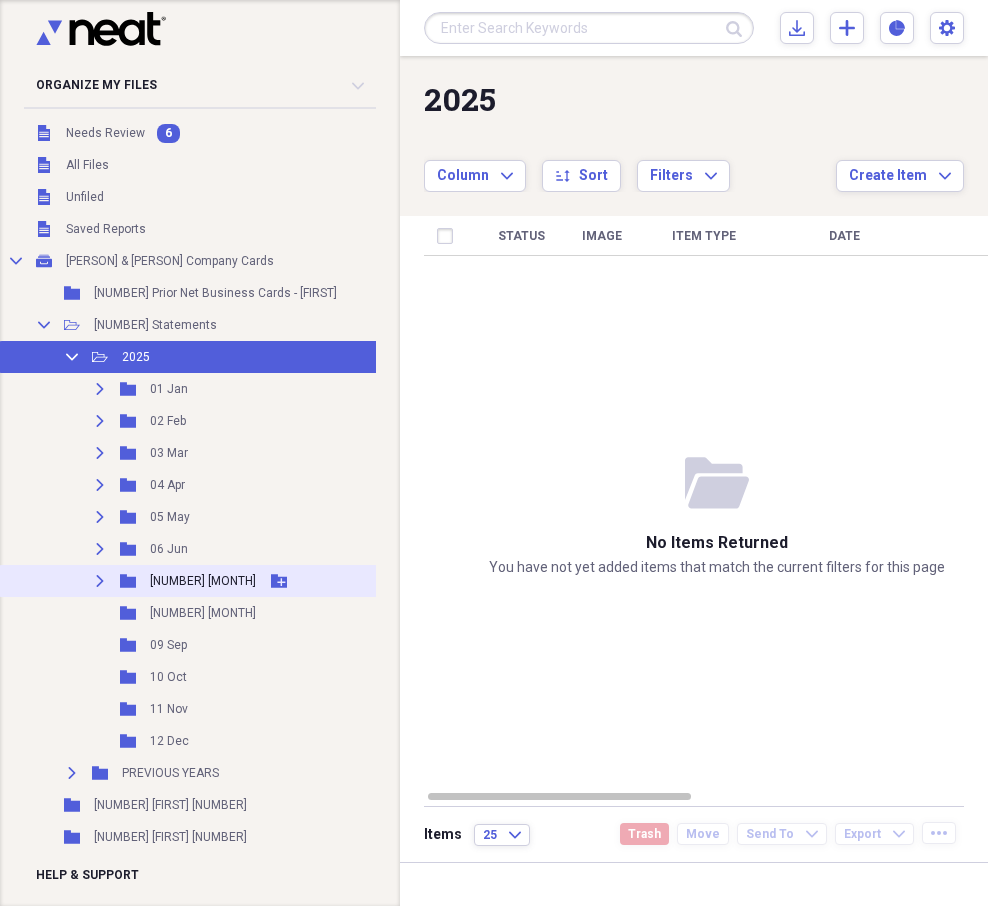 click on "Expand Folder [NUMBER] [MONTH] Add Folder" at bounding box center (199, 581) 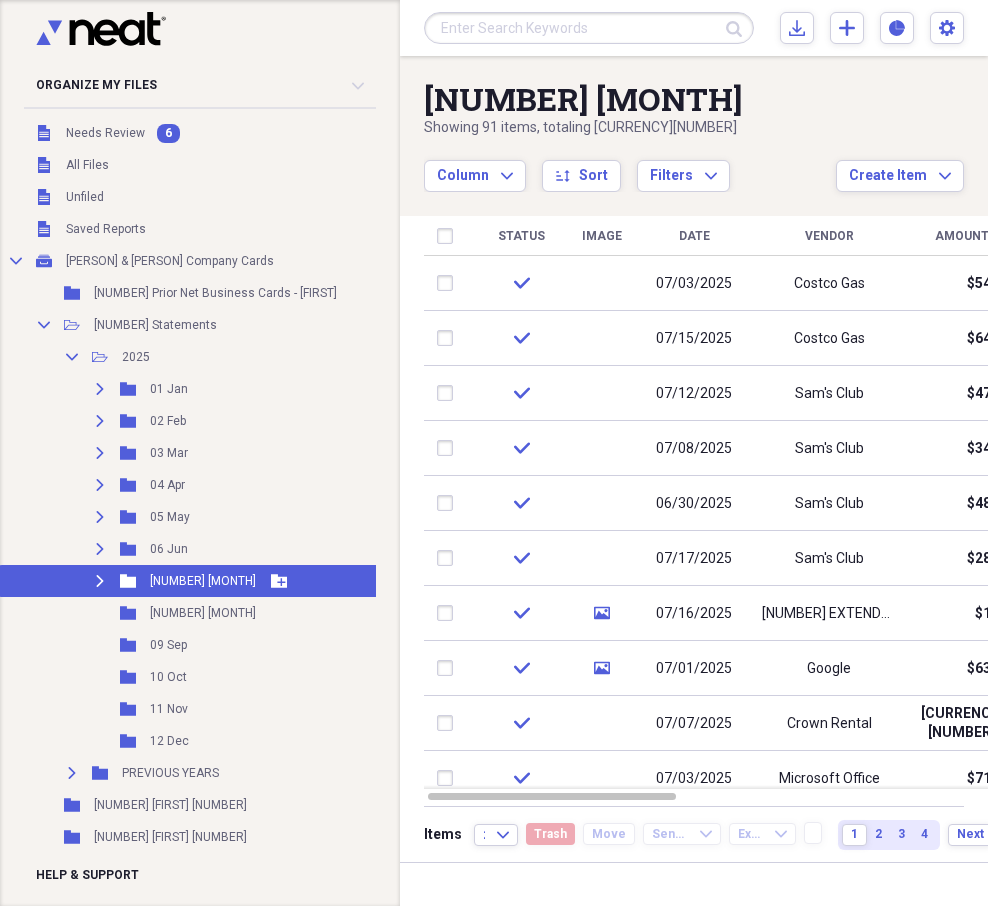 click on "Expand" at bounding box center [100, 581] 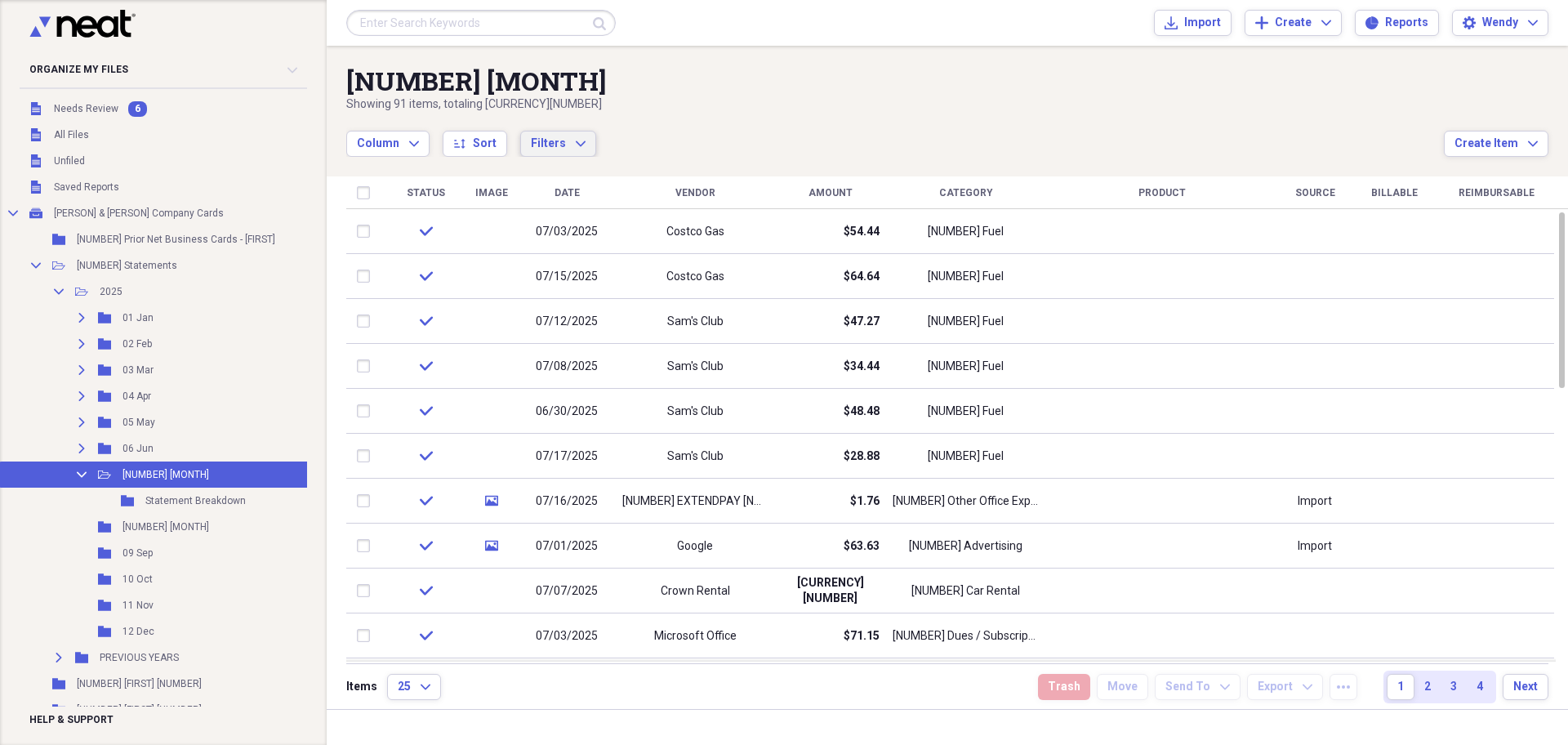click on "Filters  Expand" at bounding box center (558, 144) 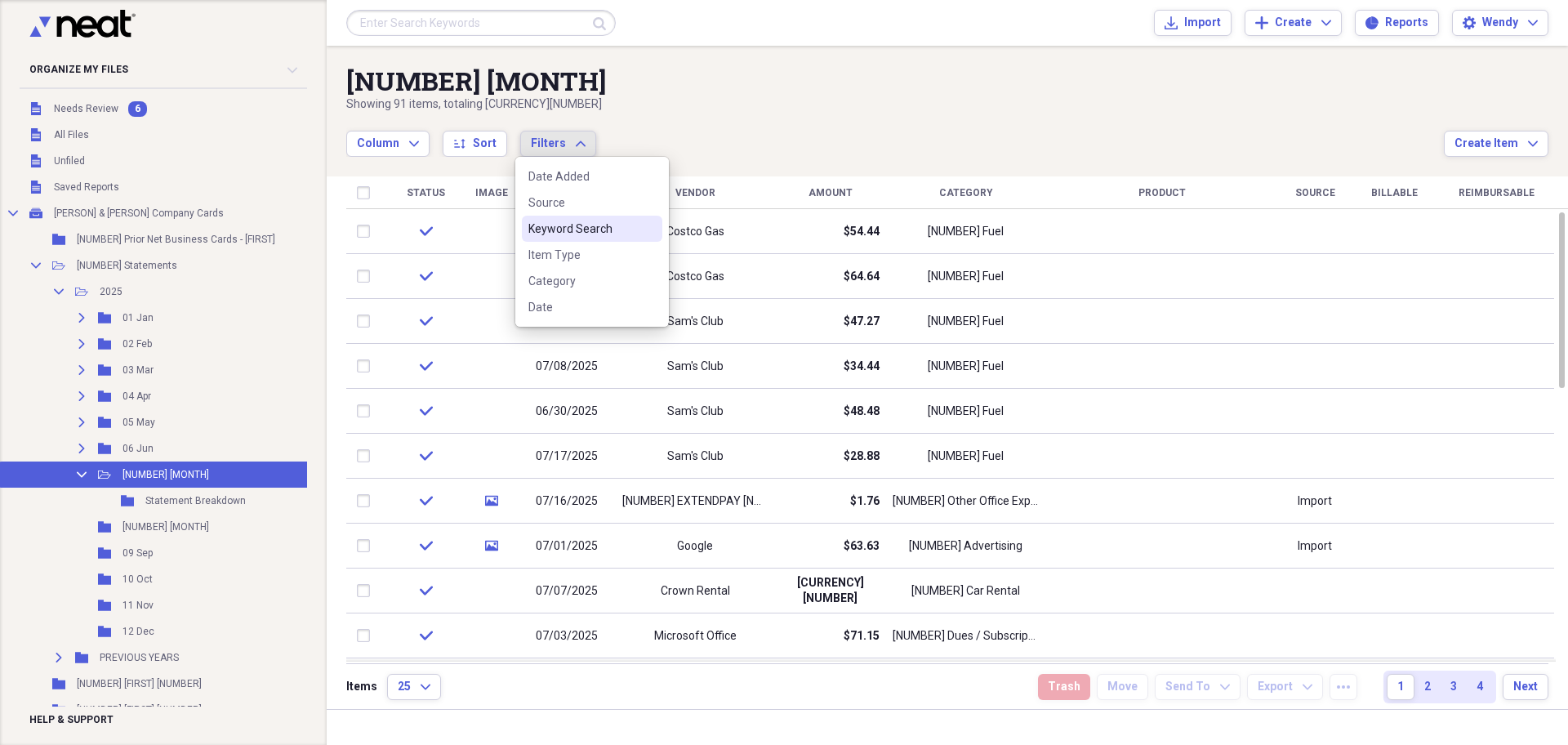click on "Keyword Search" at bounding box center [582, 229] 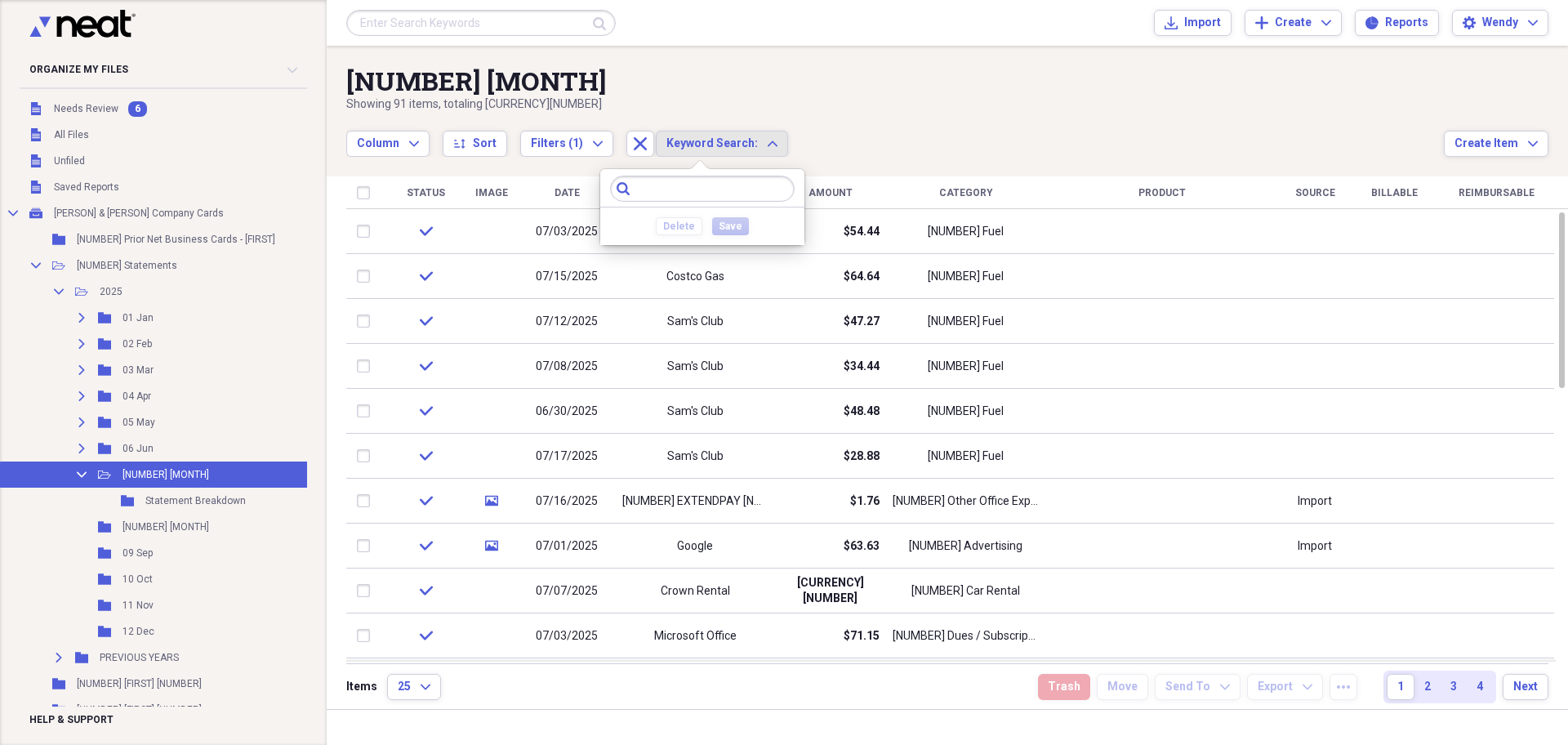 click at bounding box center [702, 189] 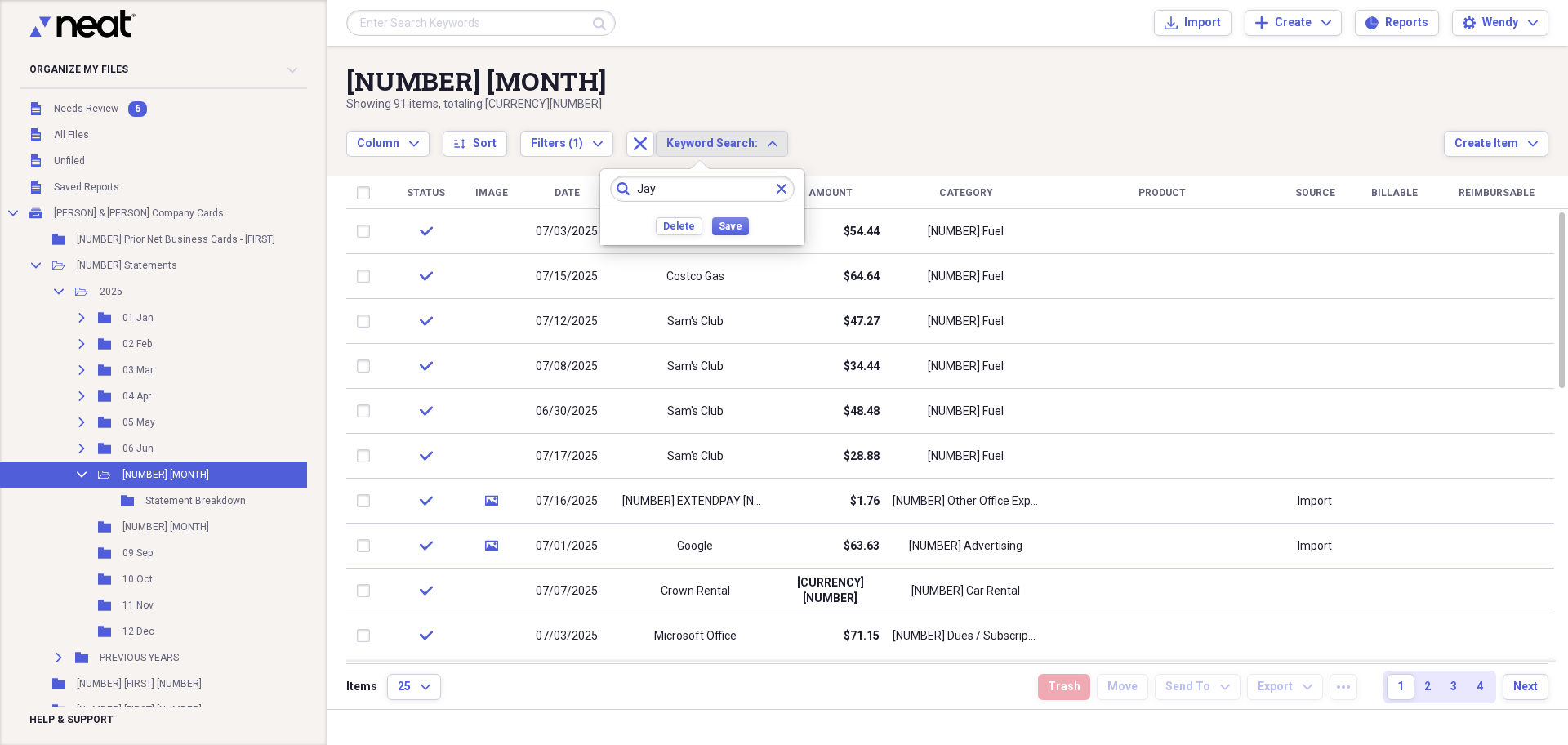 type on "Jay" 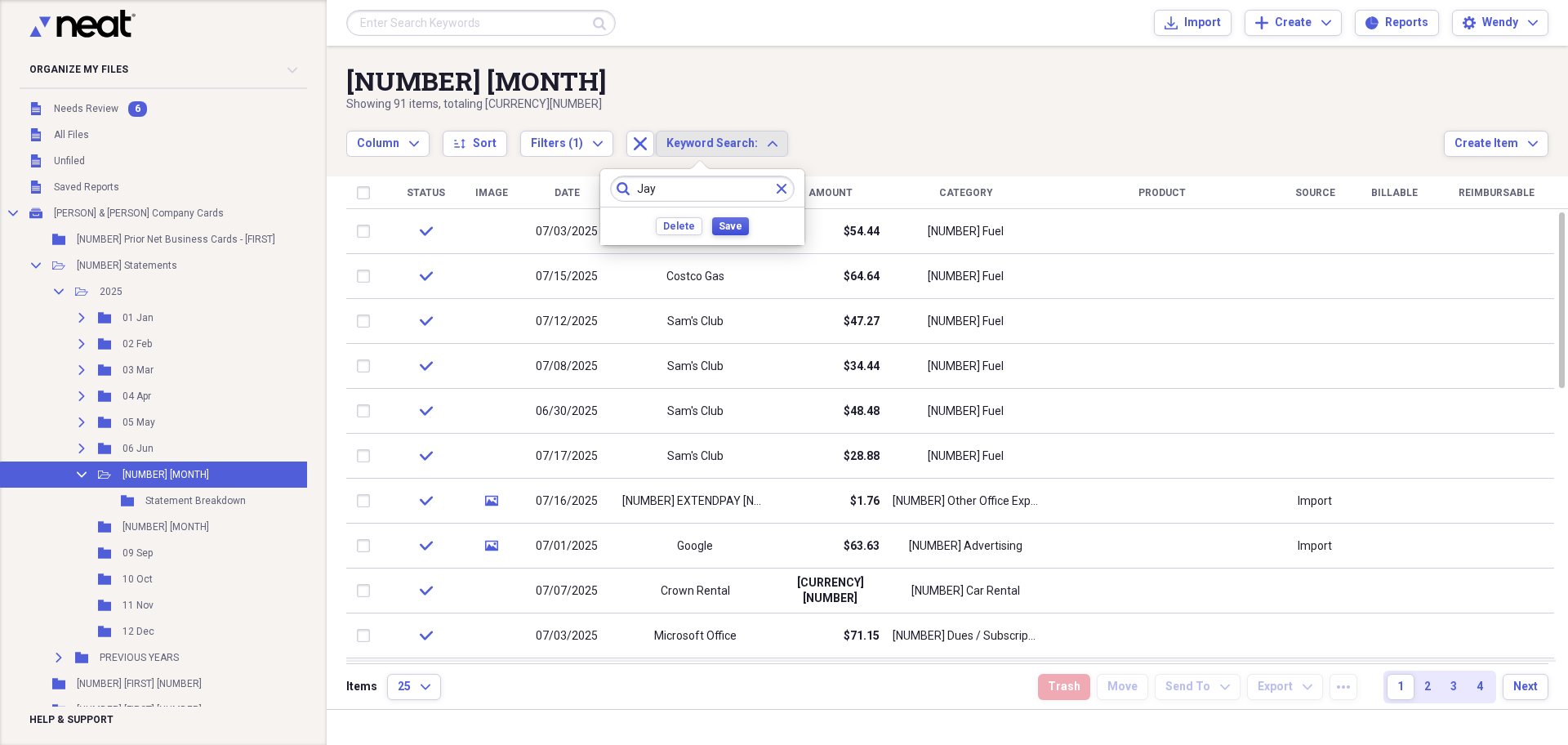 click on "Save" at bounding box center (730, 226) 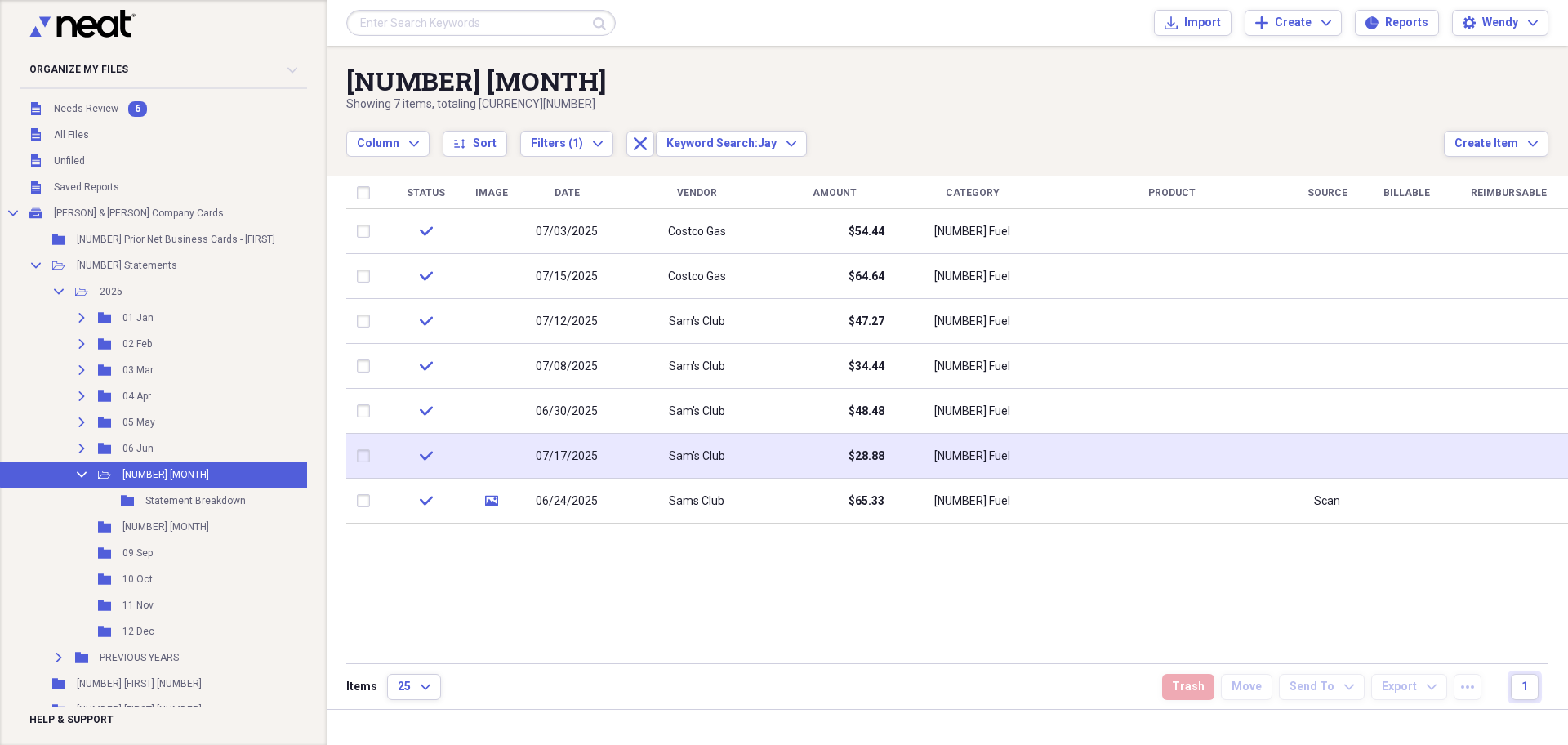 click on "check" at bounding box center [425, 456] 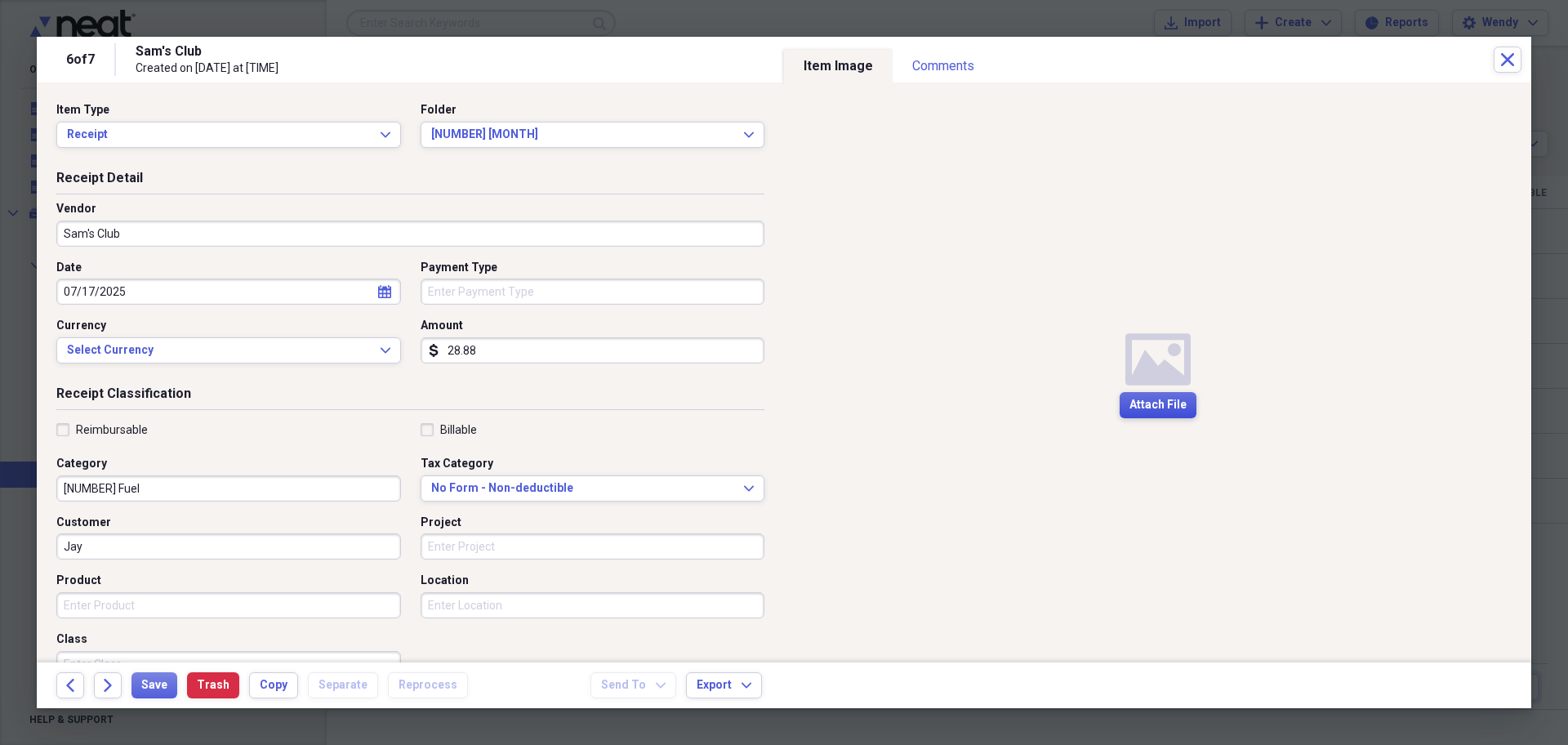 click on "Attach File" at bounding box center [1158, 405] 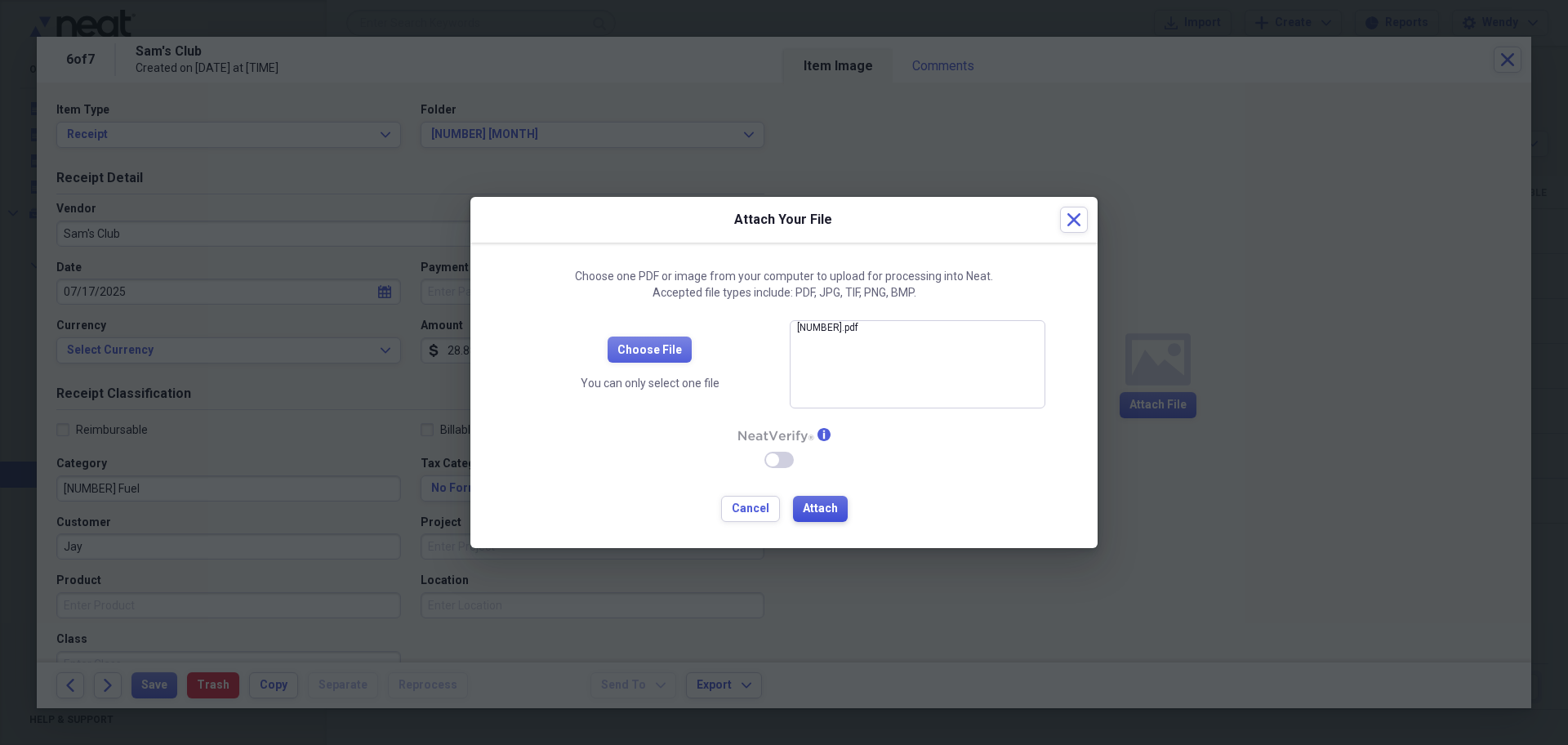 click on "Attach" at bounding box center (820, 509) 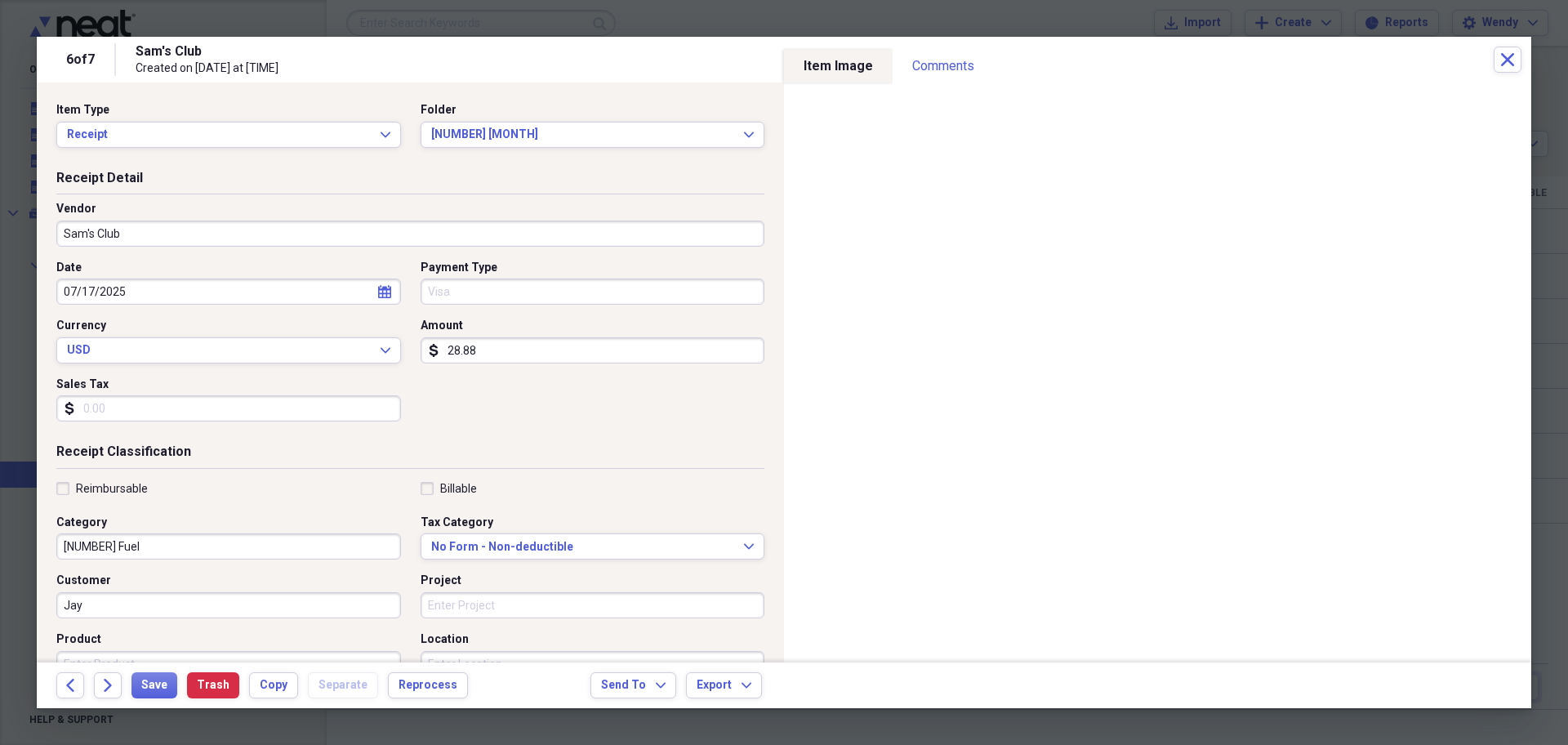 type on "Visa" 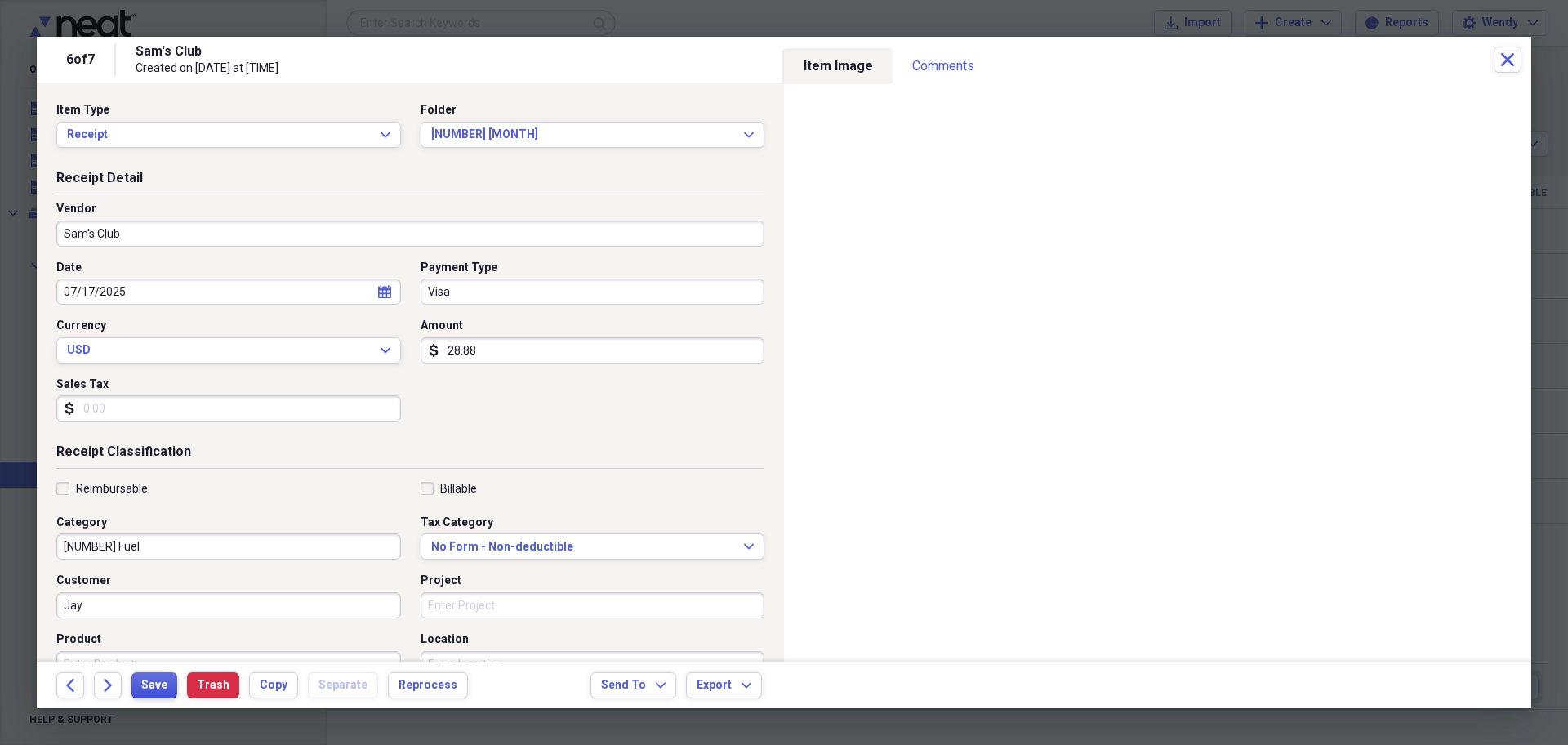 click on "Save" at bounding box center [154, 685] 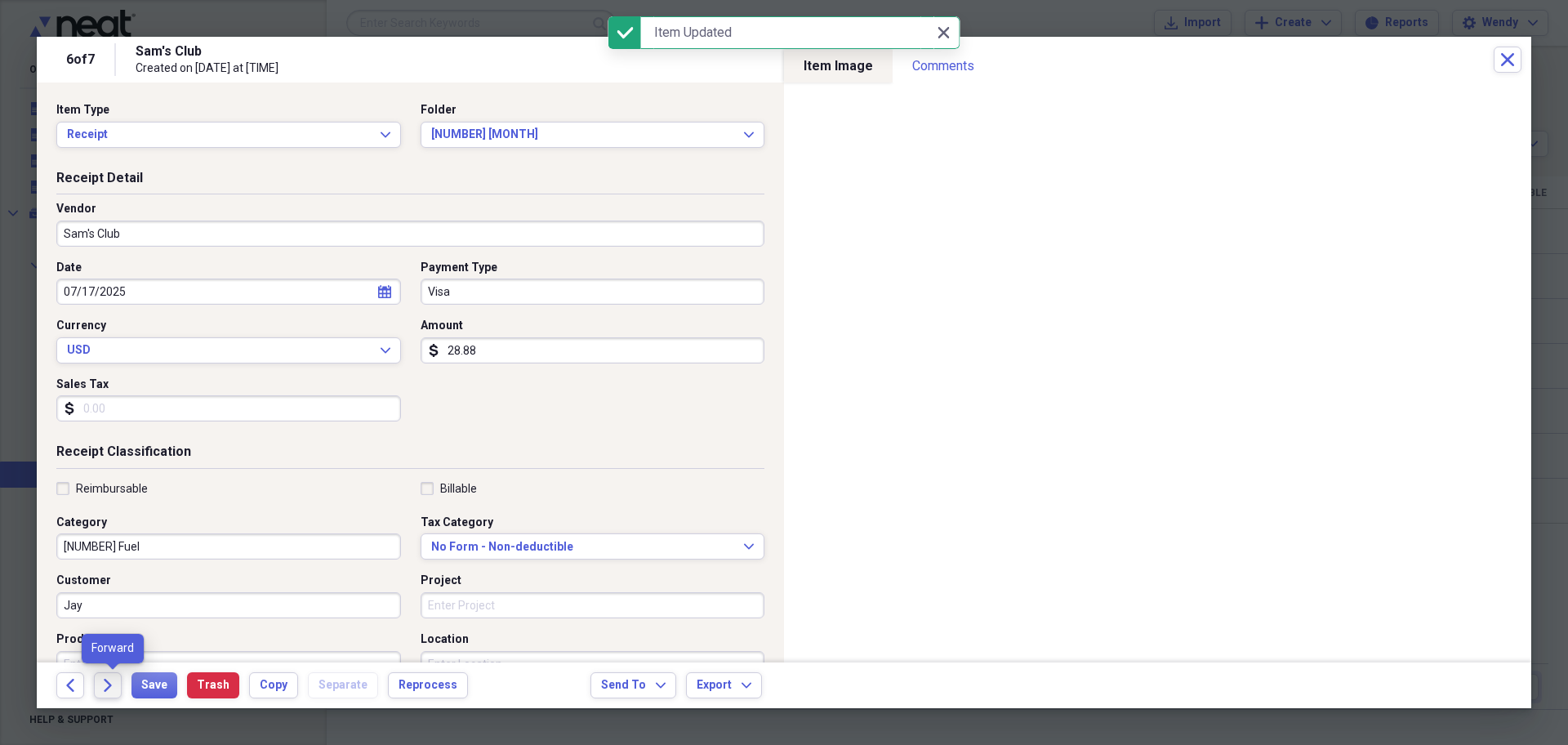 click on "Forward" 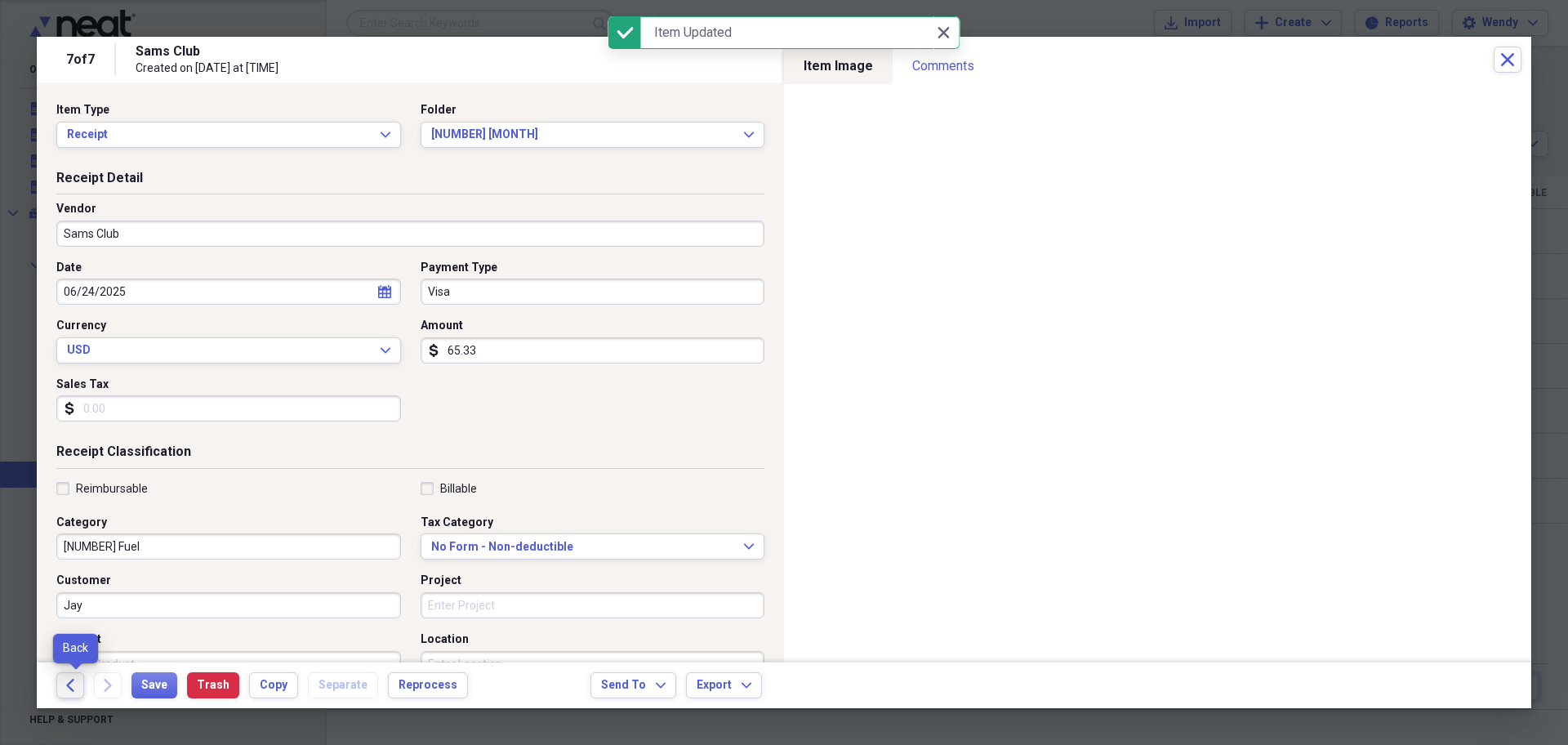 click on "Back" 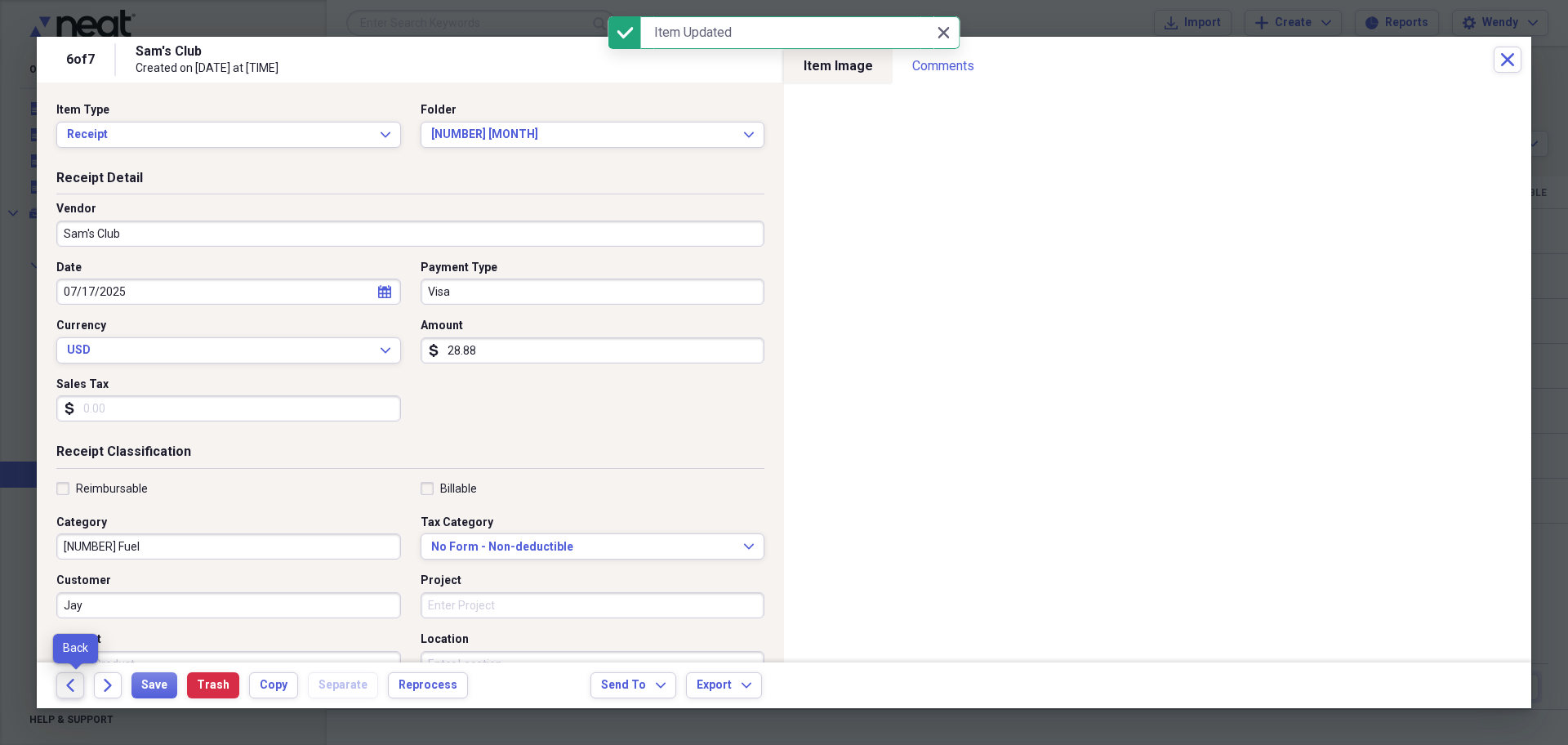 click on "Back" 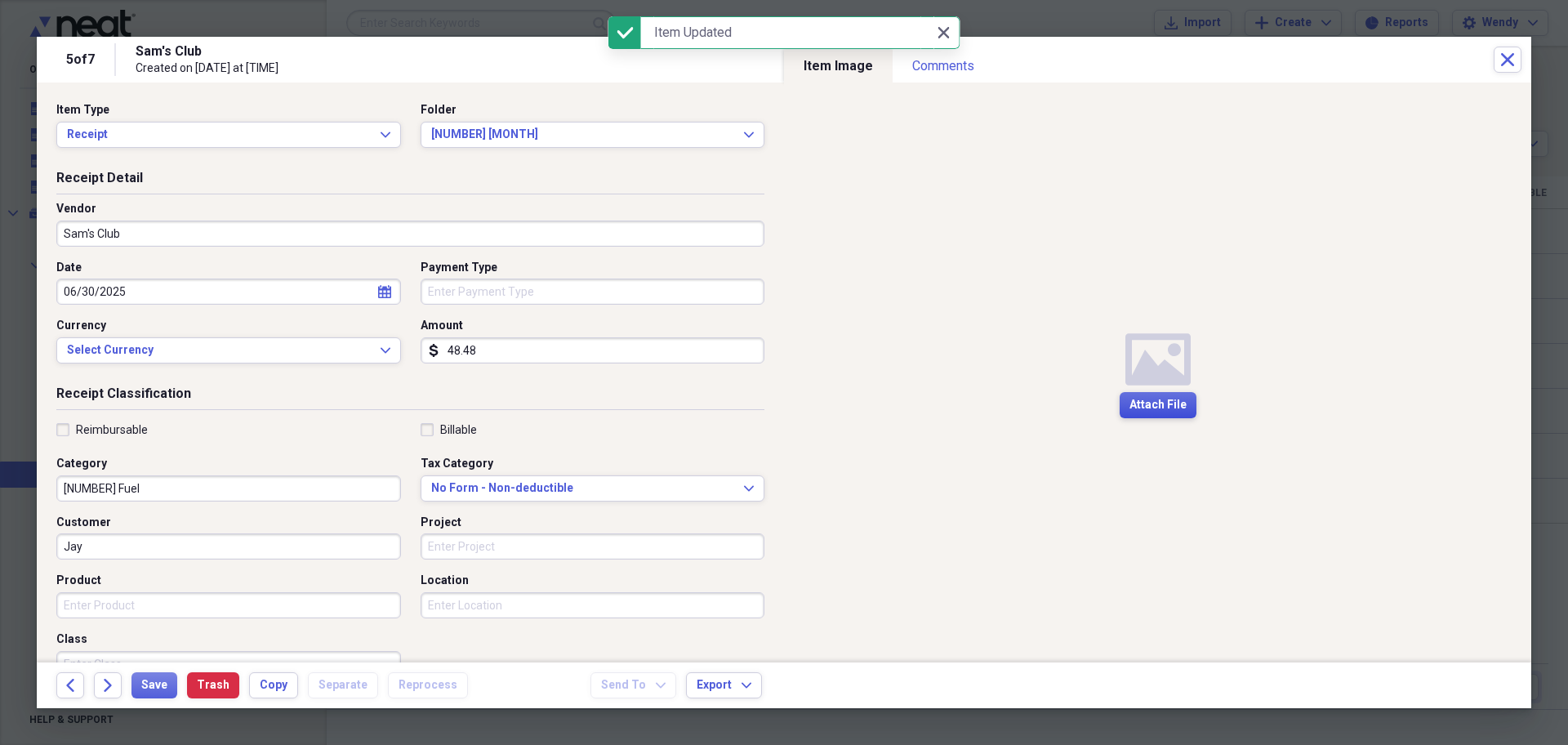 click on "Attach File" at bounding box center [1158, 405] 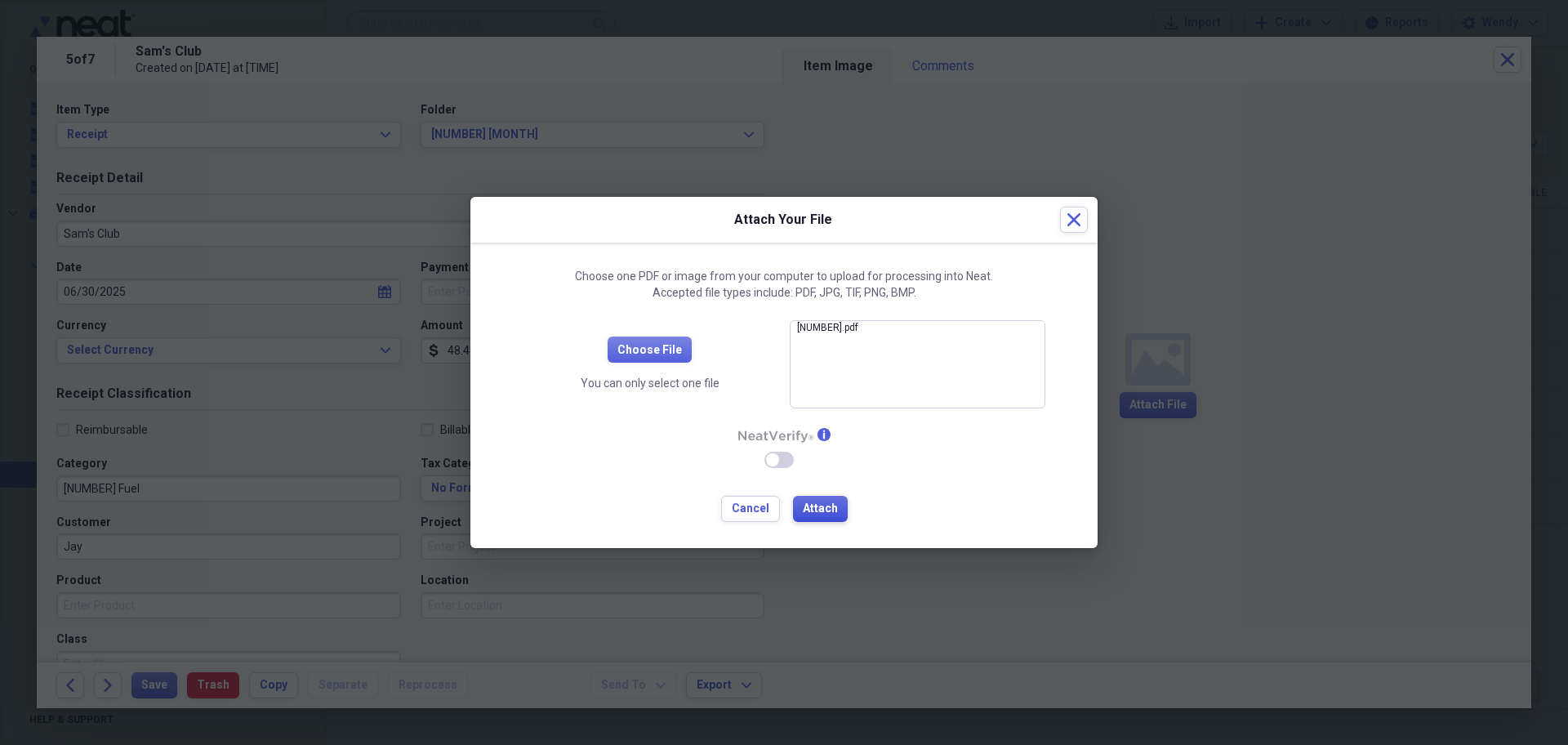 click on "Attach" at bounding box center [820, 509] 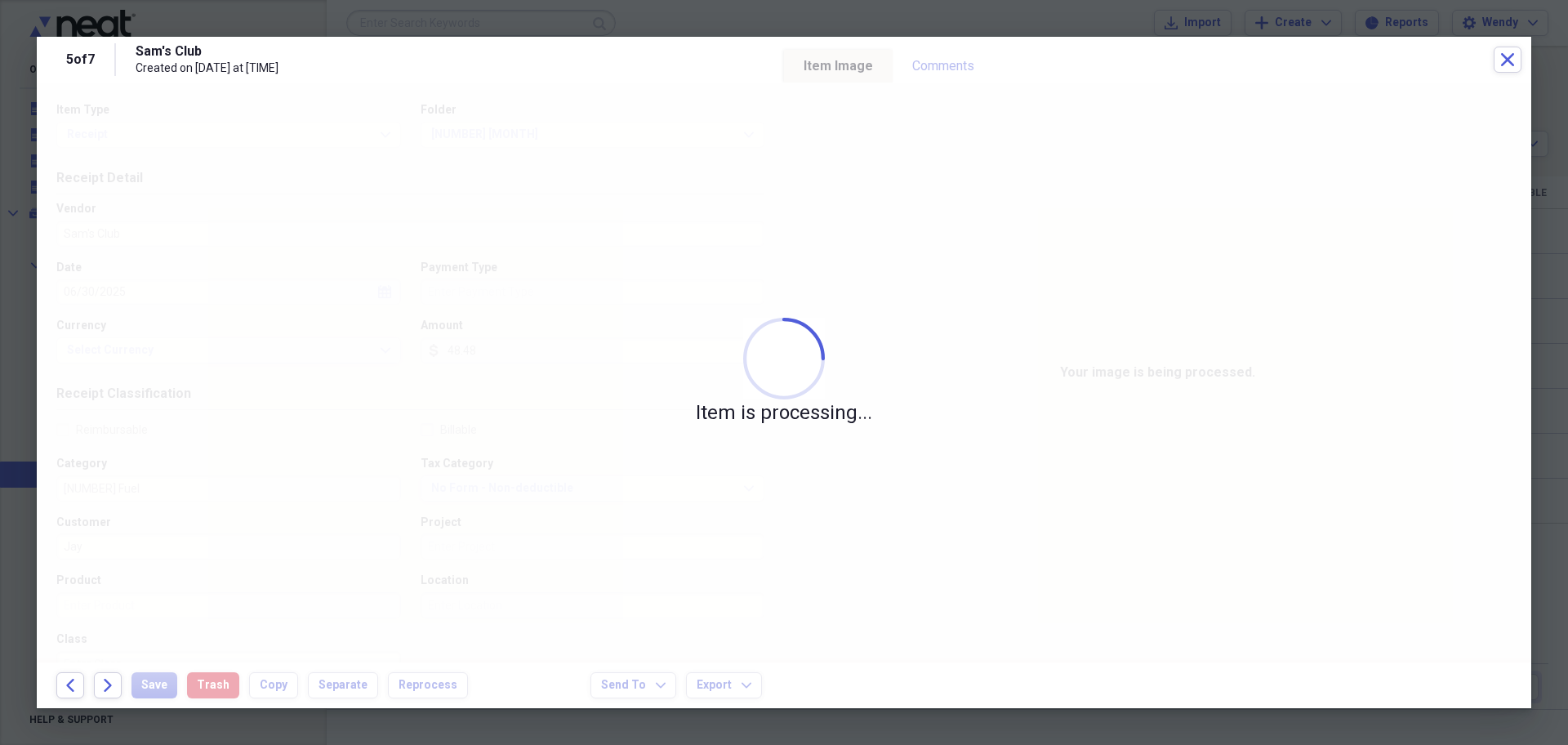 type on "Visa" 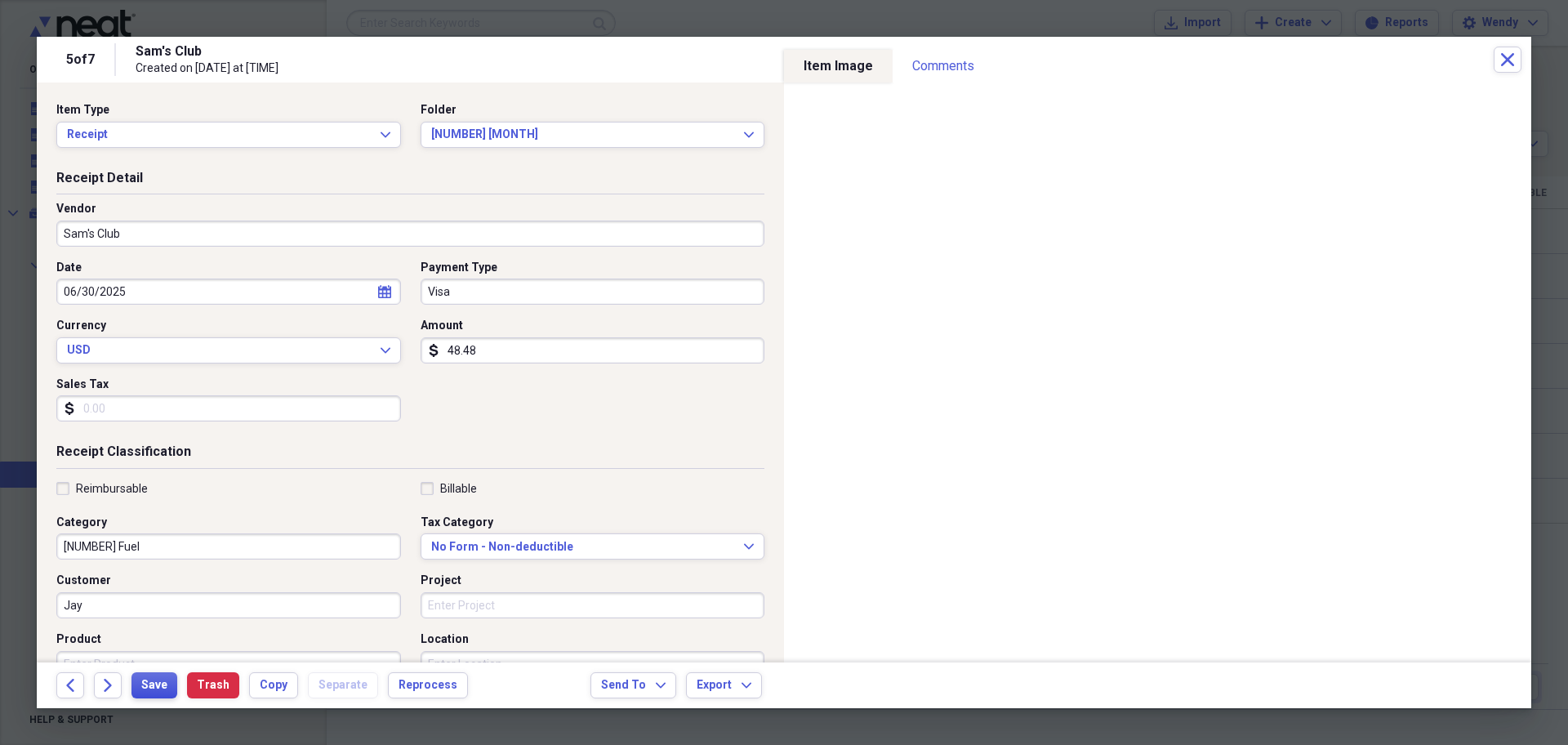 click on "Save" at bounding box center [154, 685] 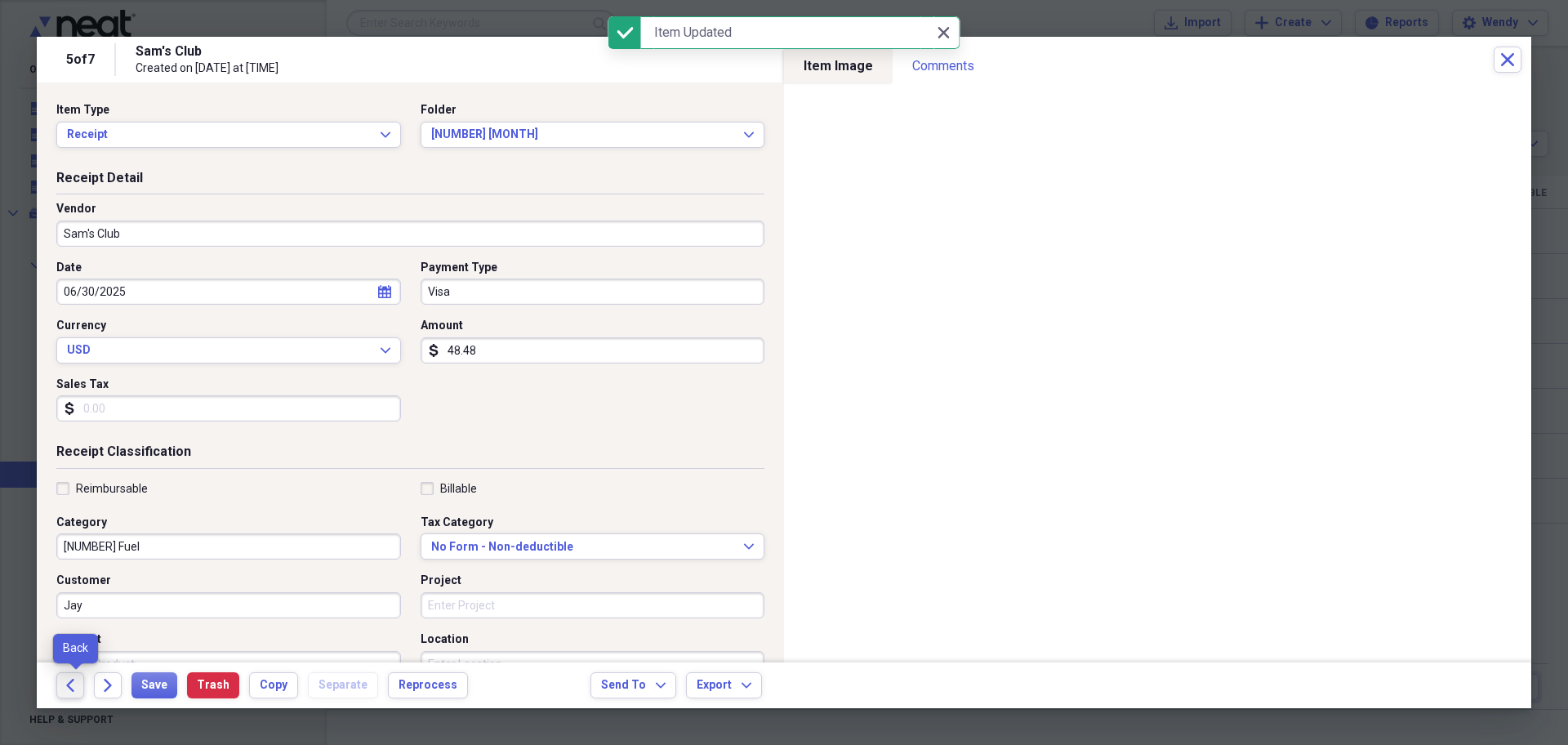 click on "Back" 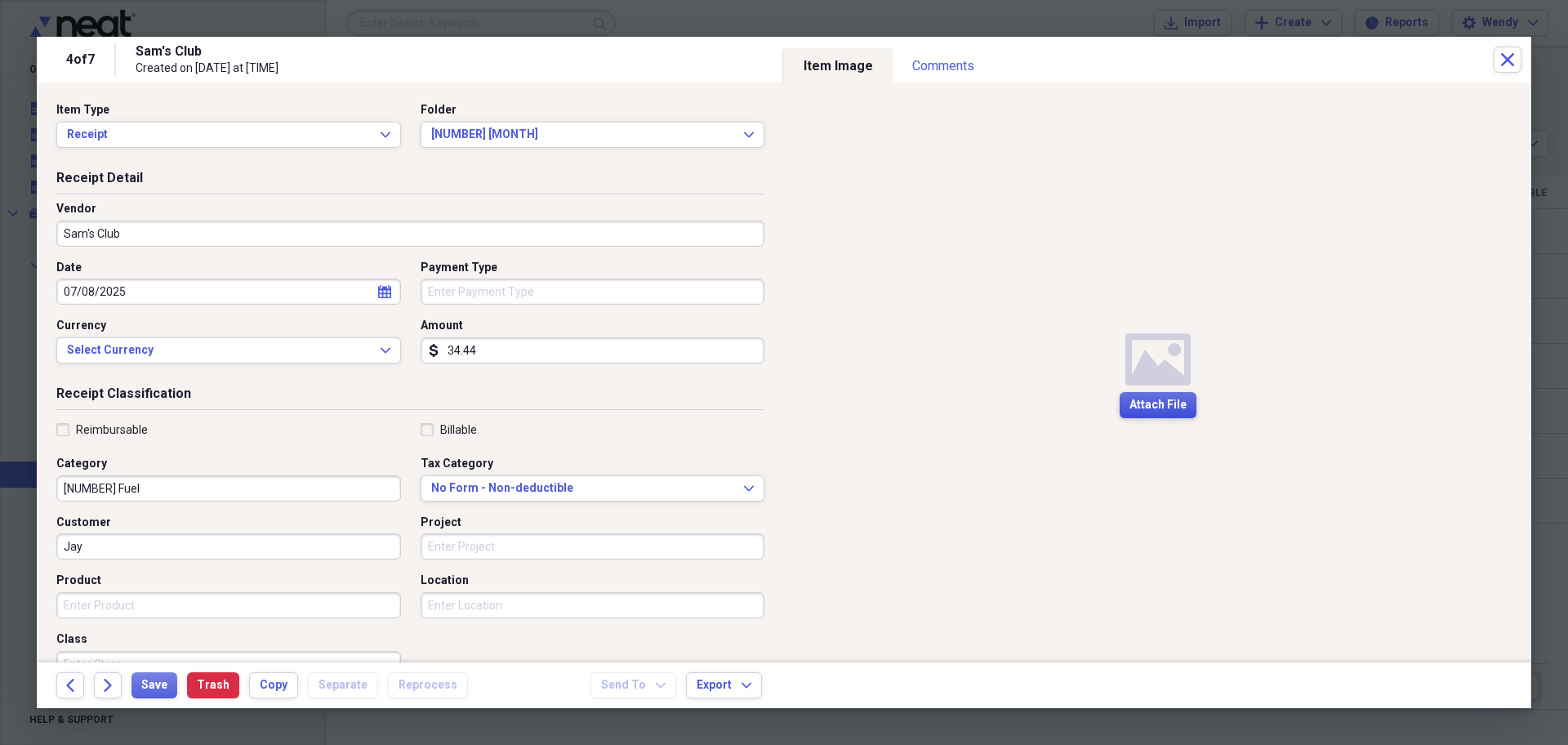 click on "Attach File" at bounding box center (1158, 405) 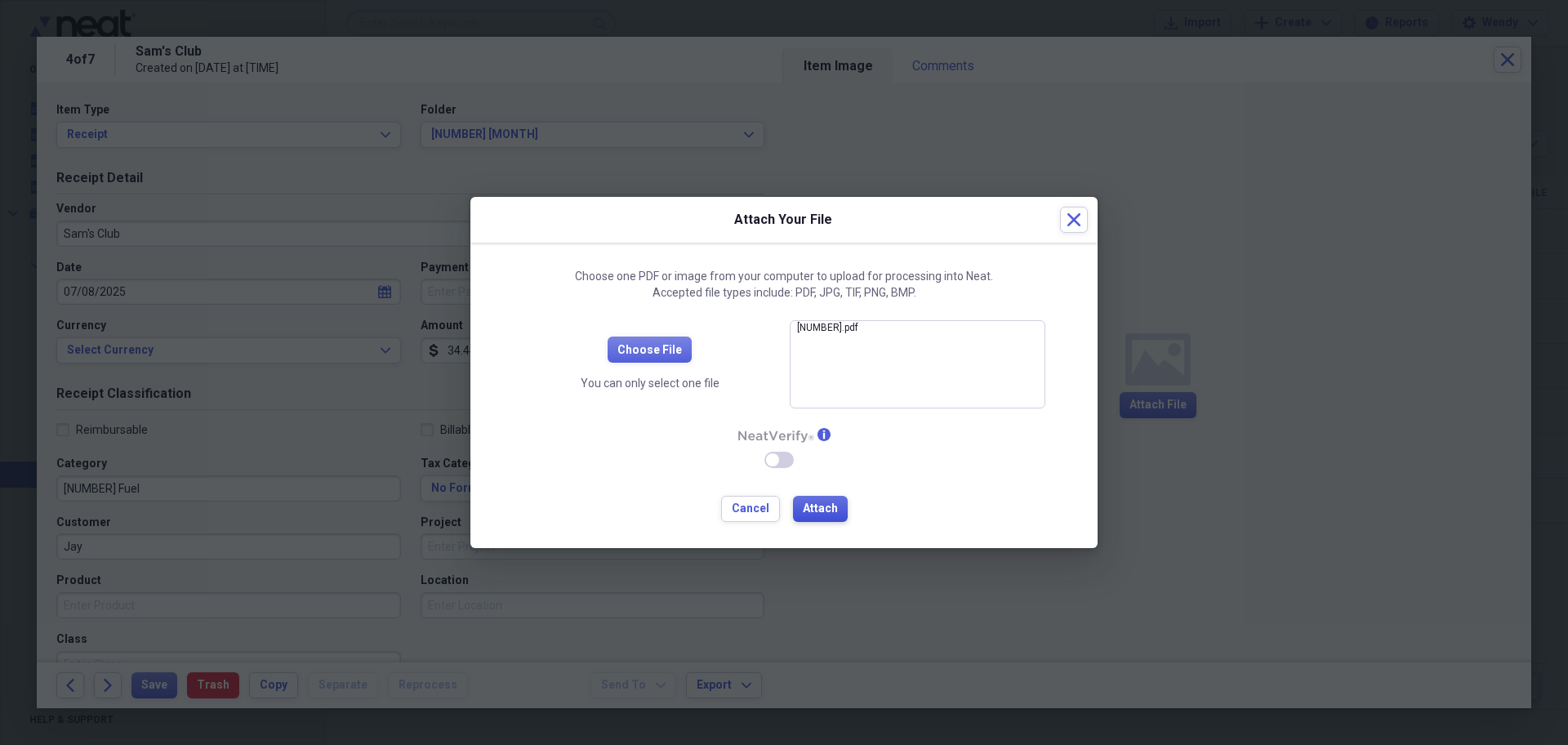 click on "Attach" at bounding box center [820, 509] 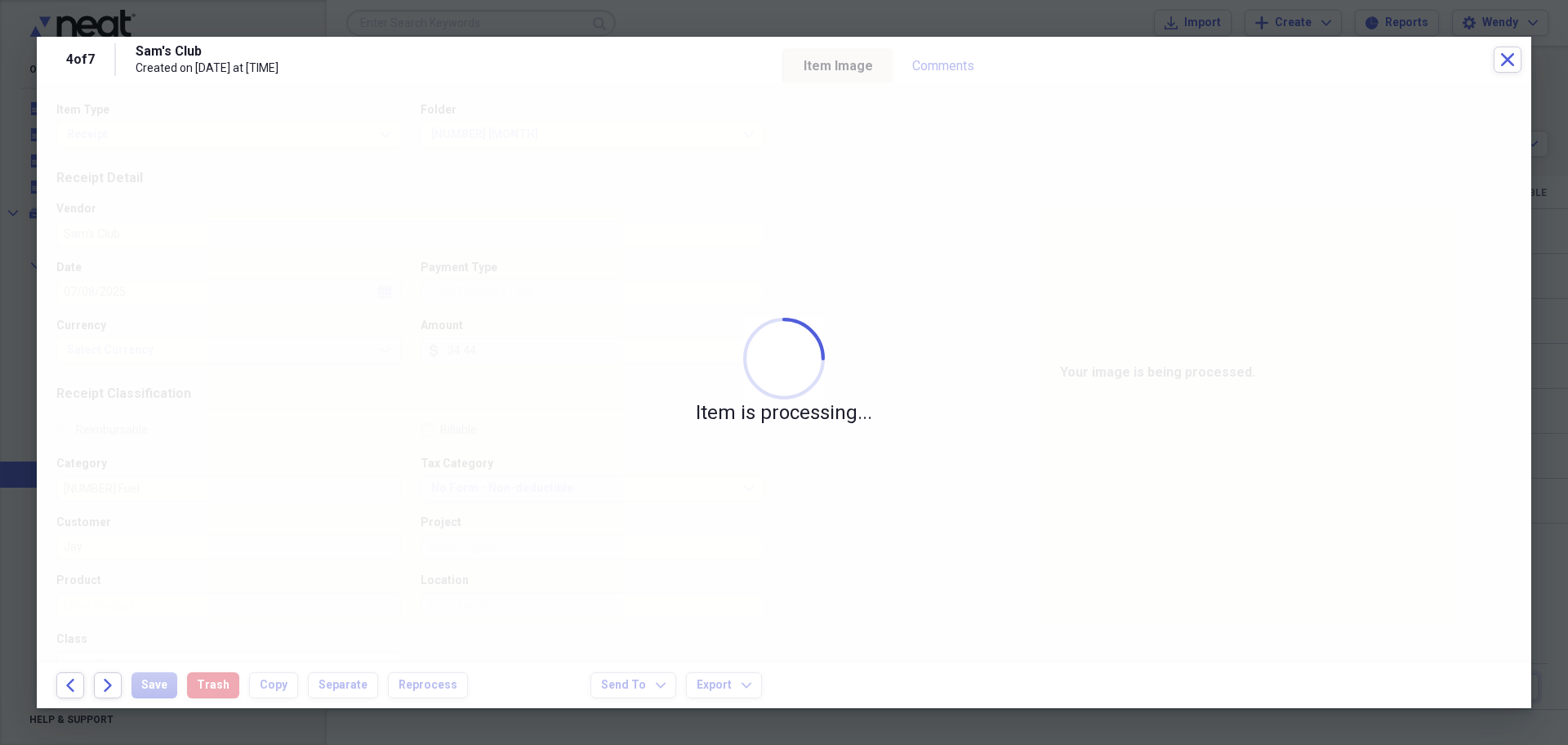 type on "Visa" 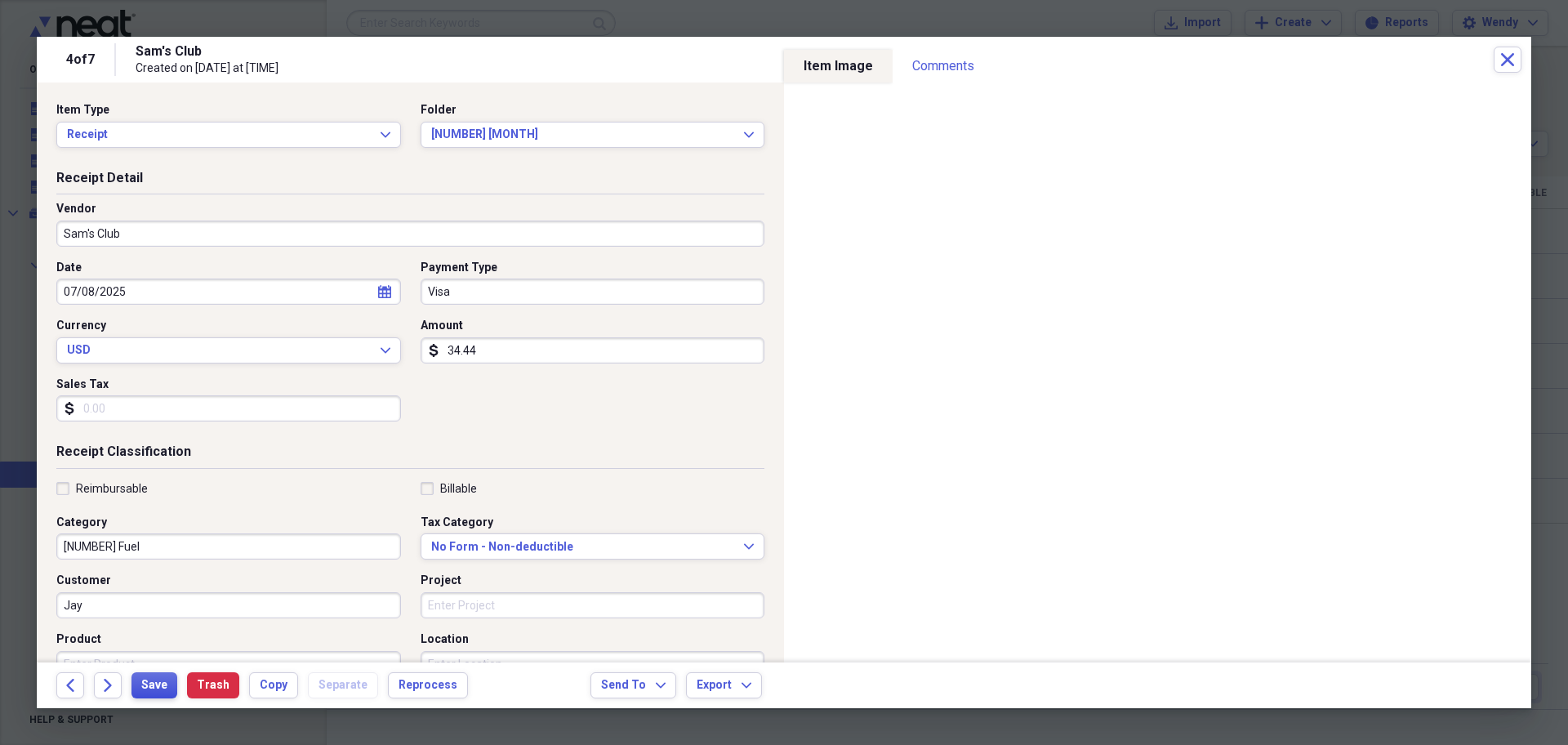 click on "Save" at bounding box center [154, 685] 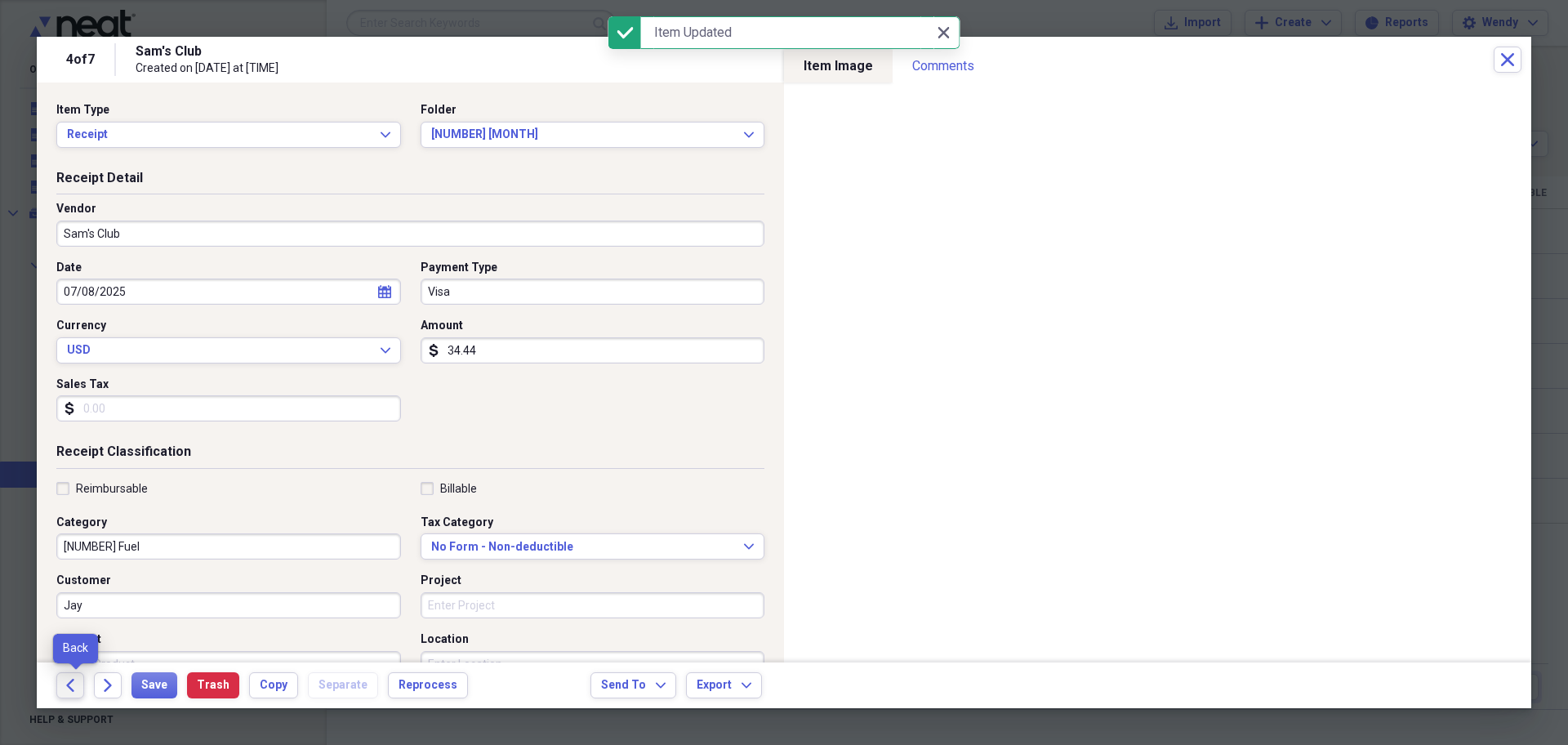 click on "Back" 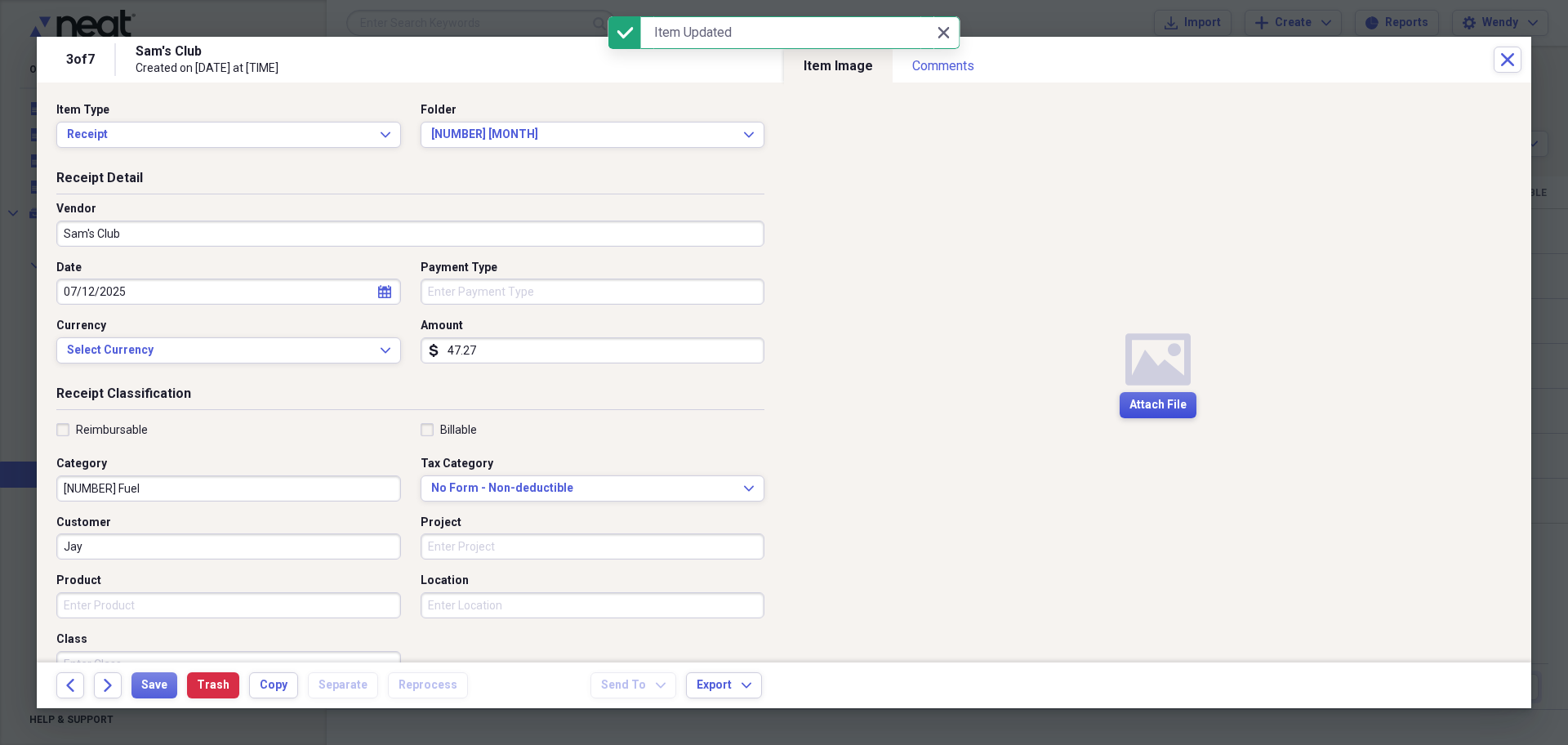click on "Attach File" at bounding box center [1158, 405] 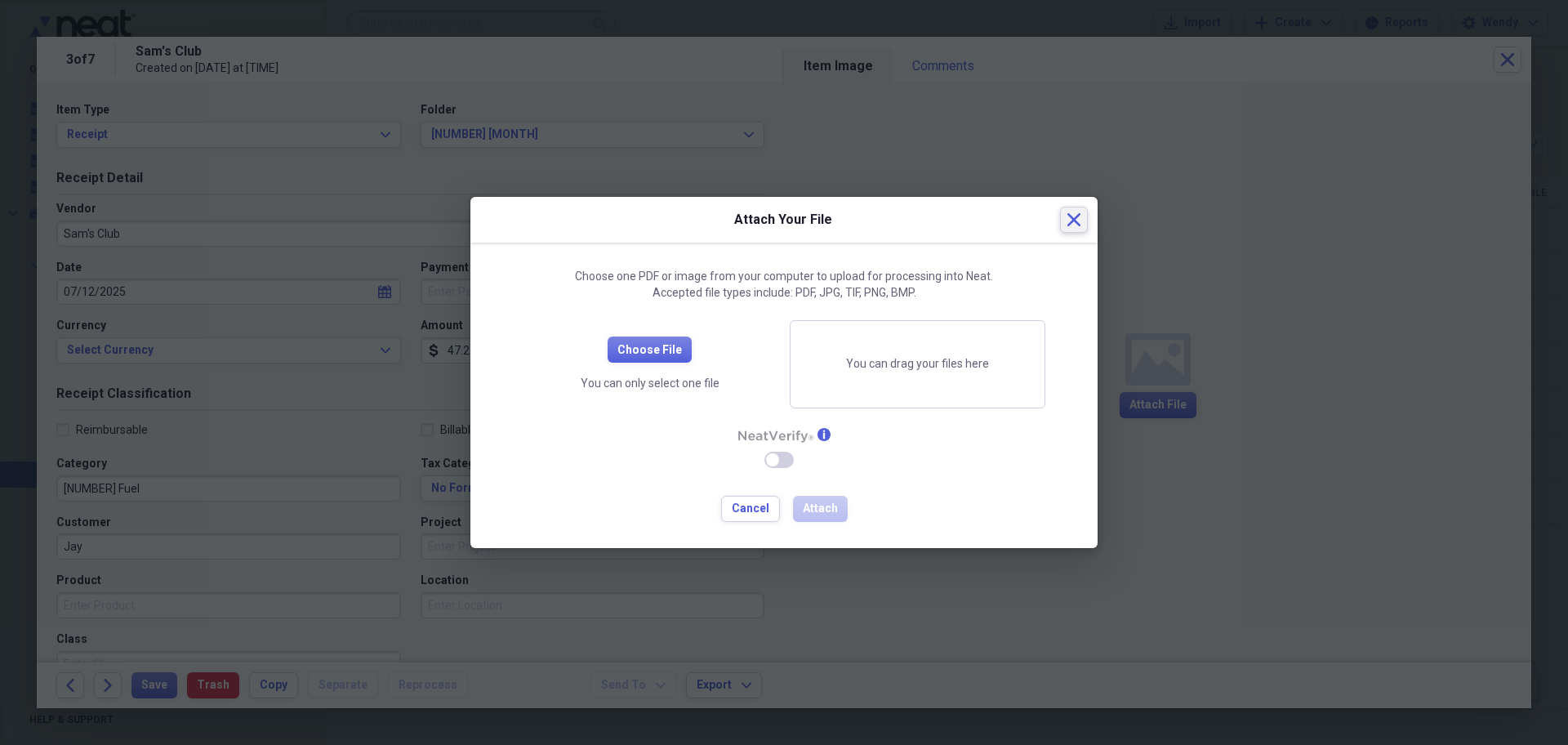 click on "Close" at bounding box center (1074, 220) 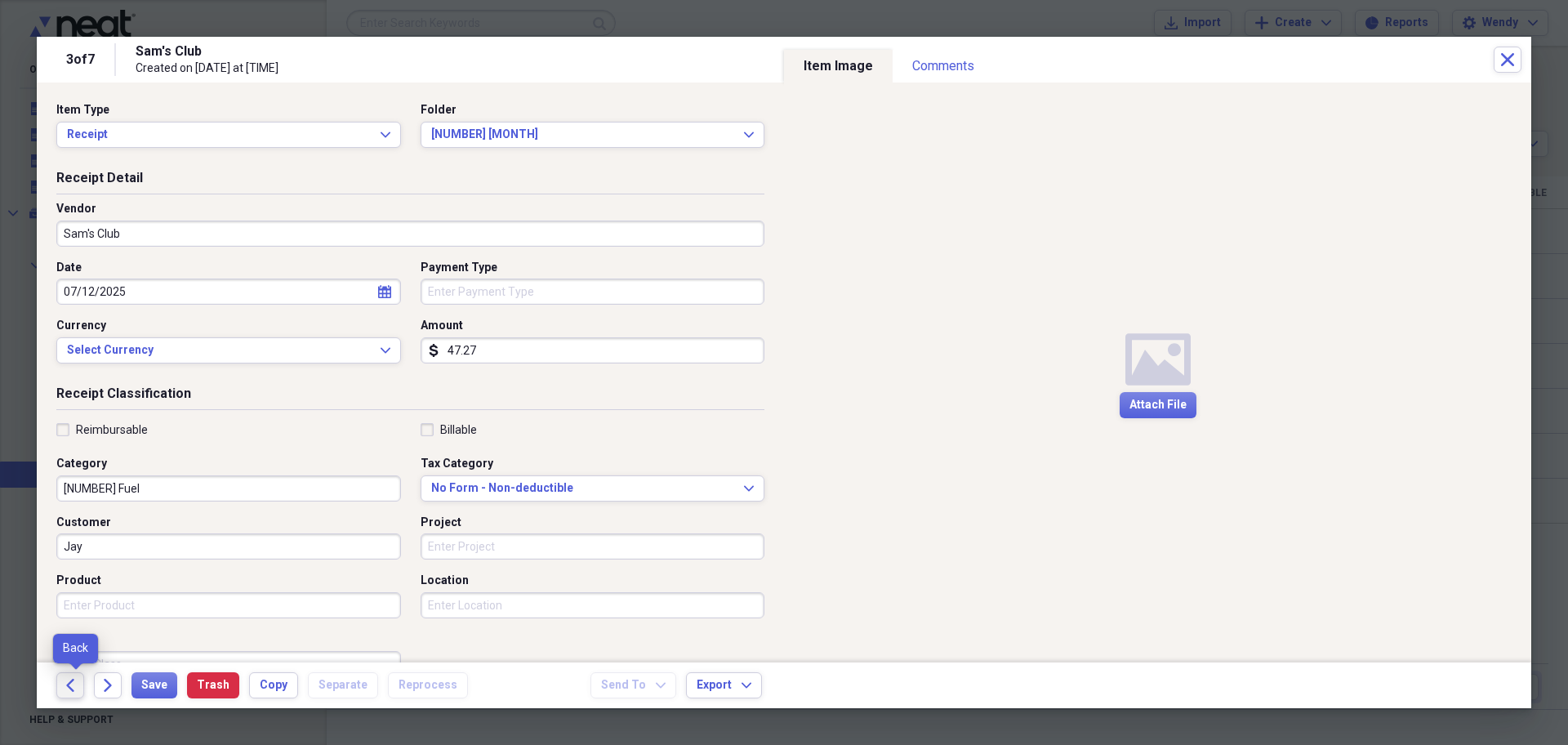 click on "Back" 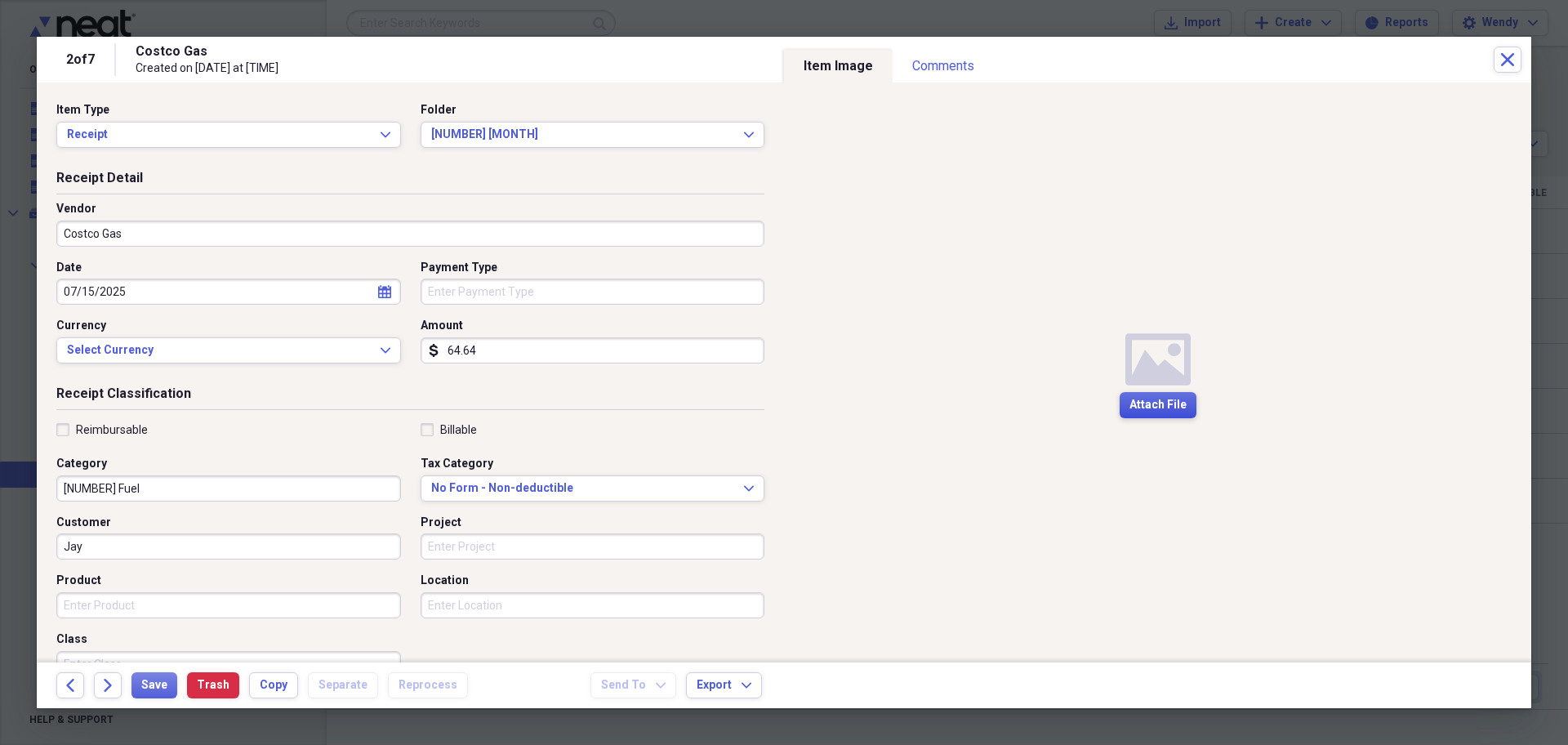 click on "Attach File" at bounding box center [1158, 405] 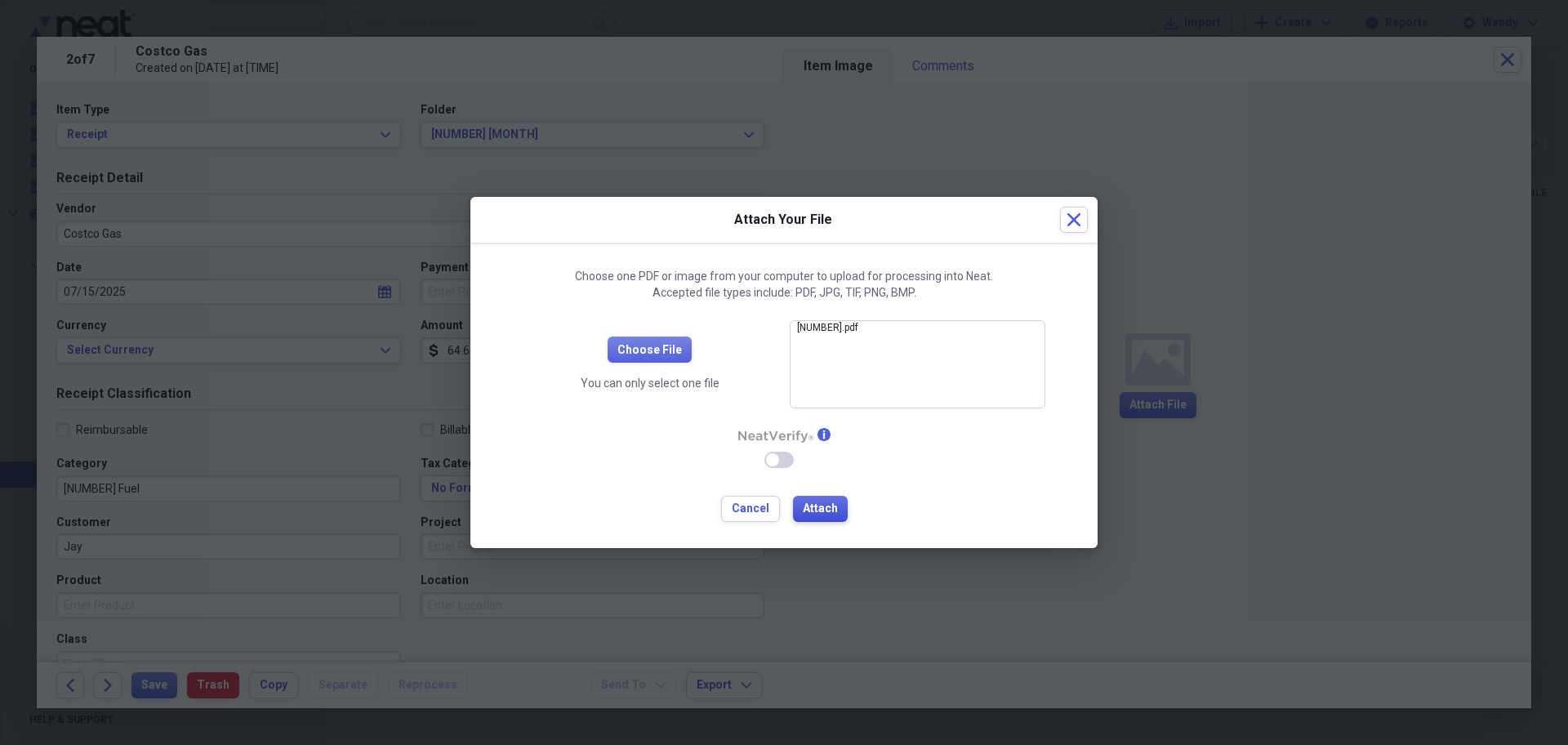 click on "Attach" at bounding box center (820, 509) 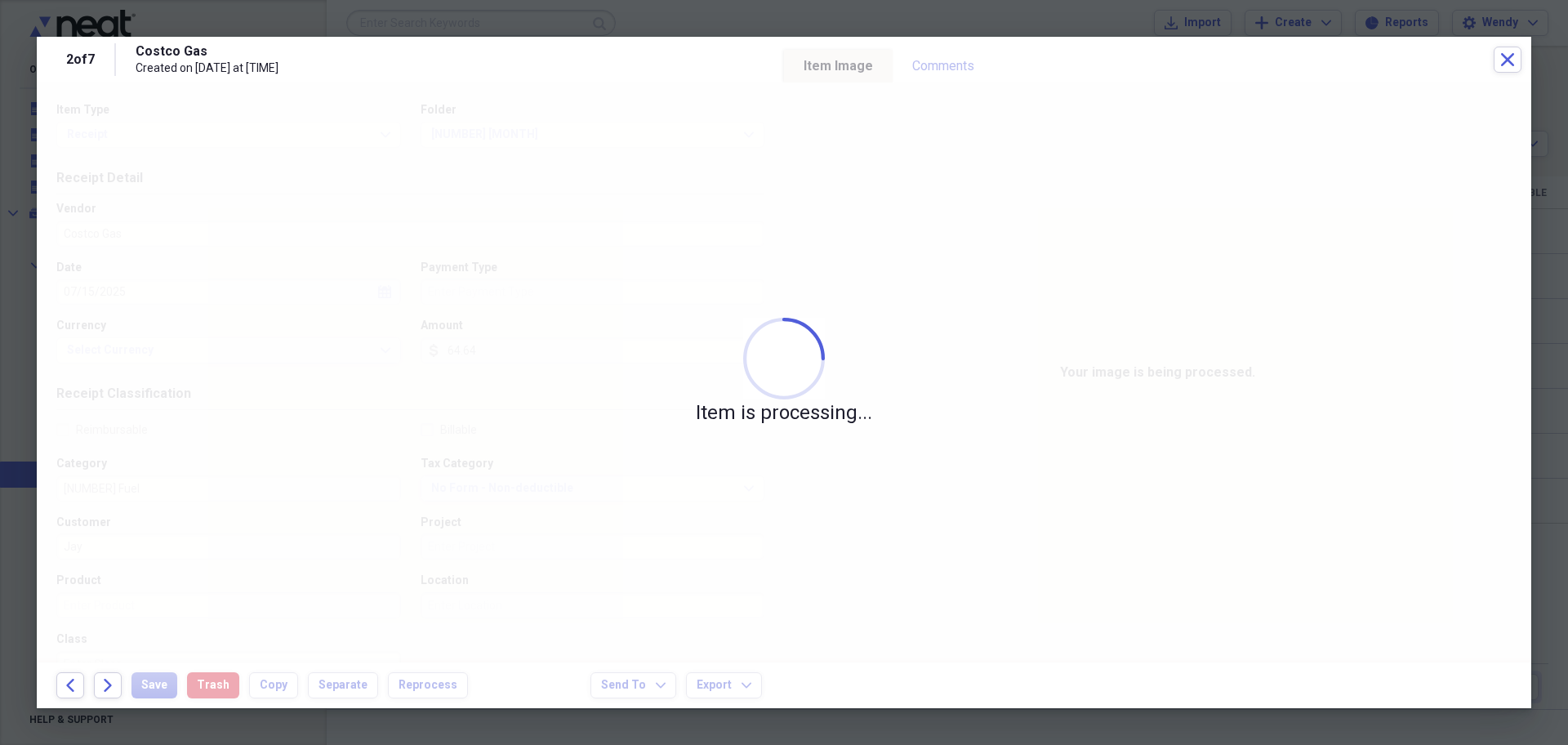 type on "Visa" 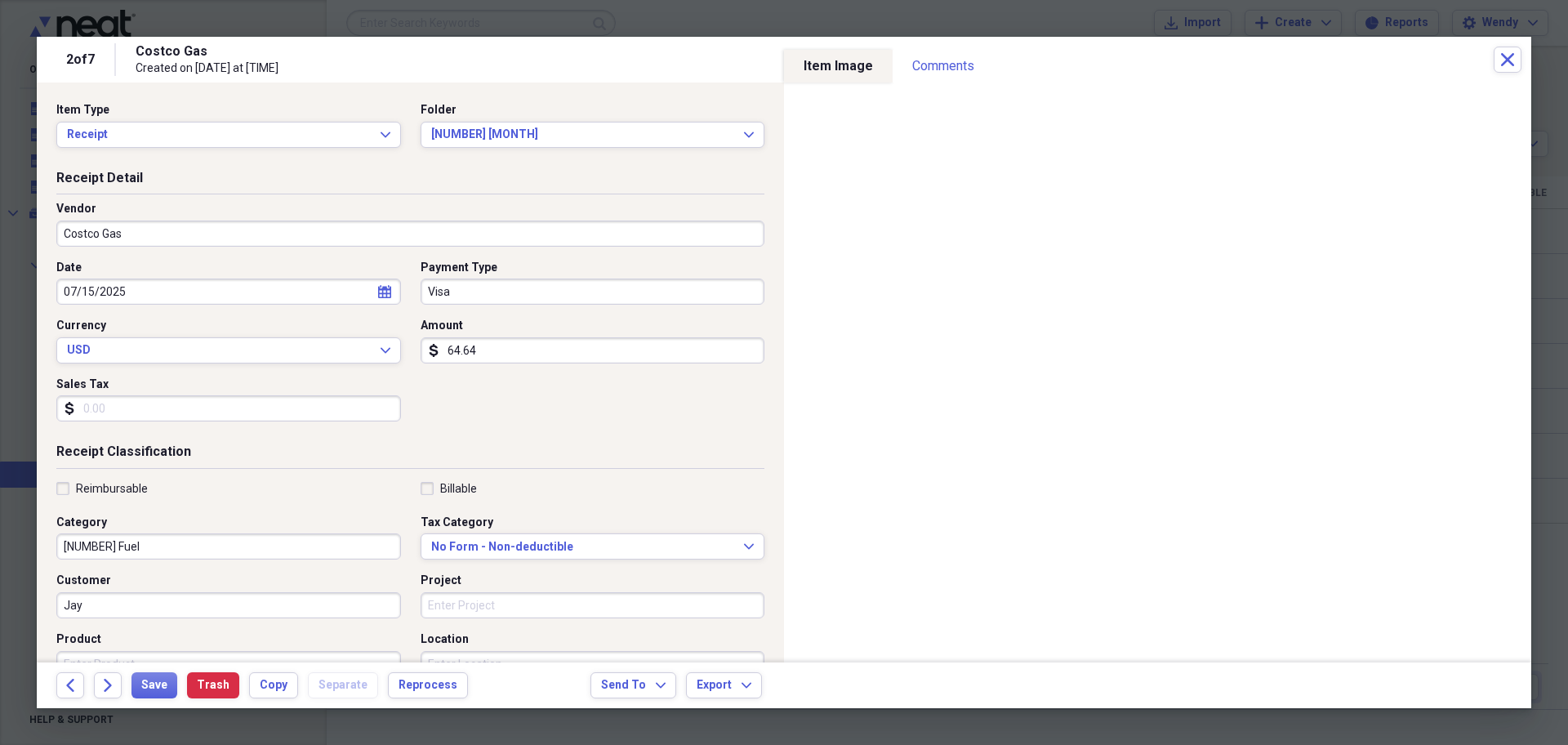 click on "Back Forward Save Trash Copy Separate Reprocess Send To Expand Export Expand" at bounding box center (784, 685) 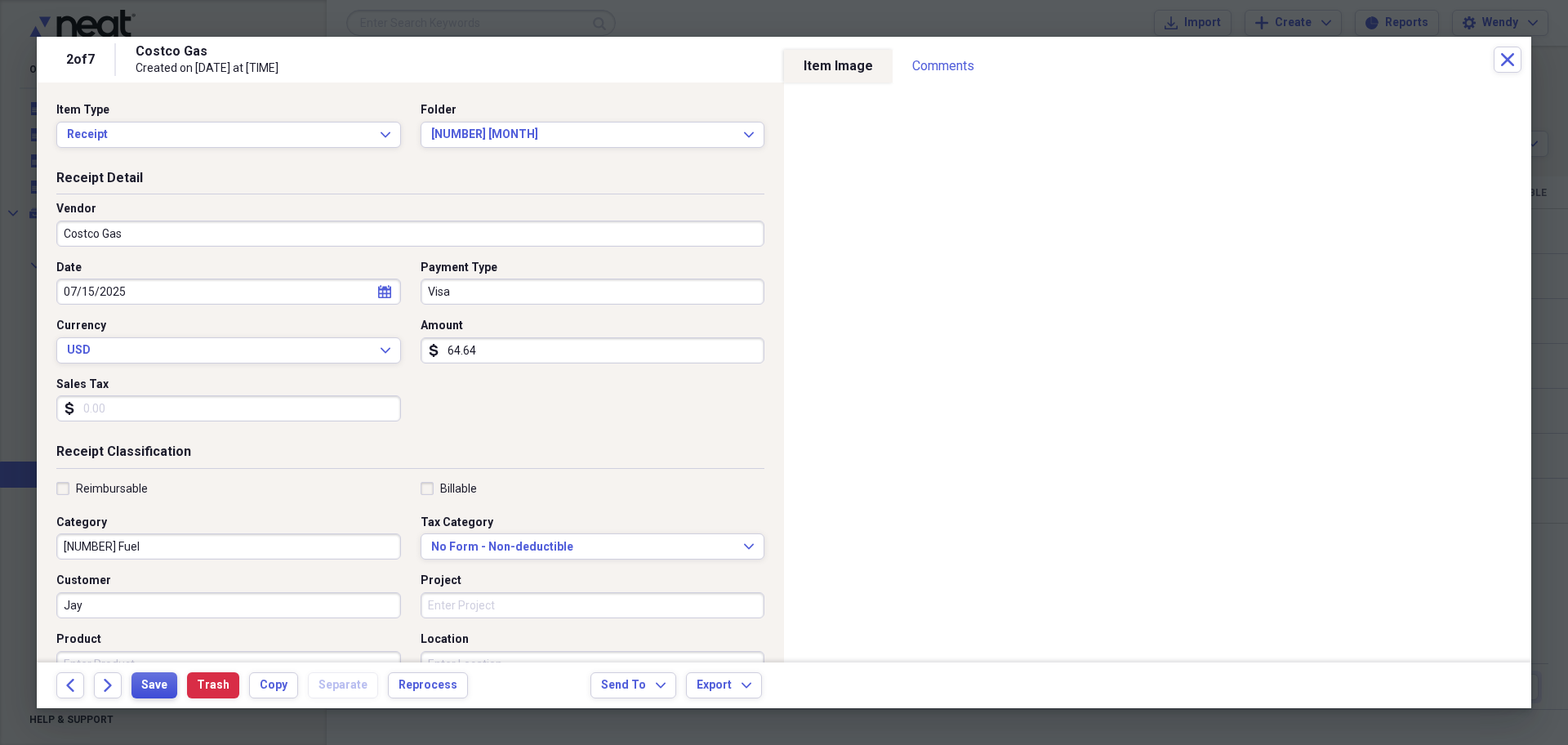click on "Save" at bounding box center [154, 685] 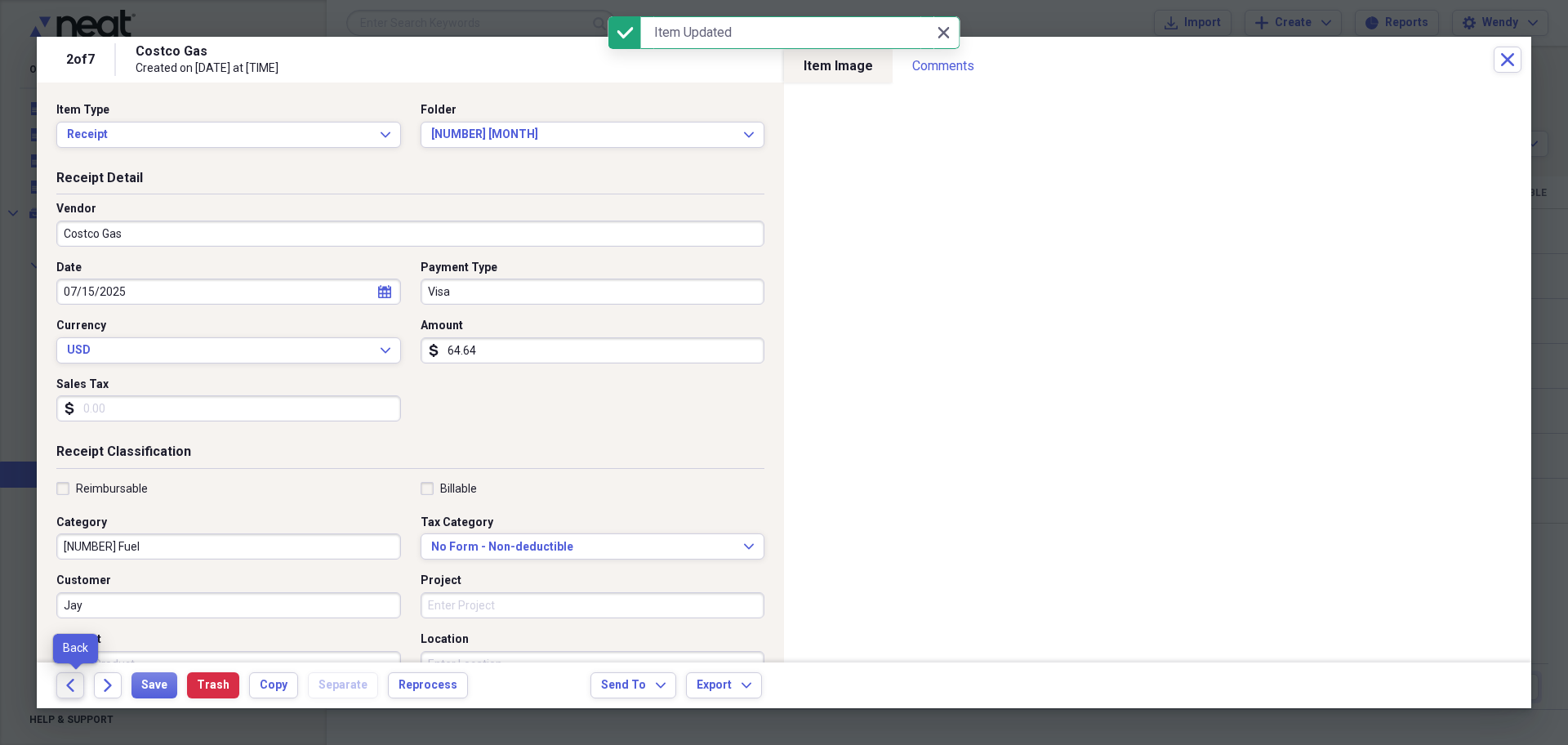 click on "Back" at bounding box center (70, 685) 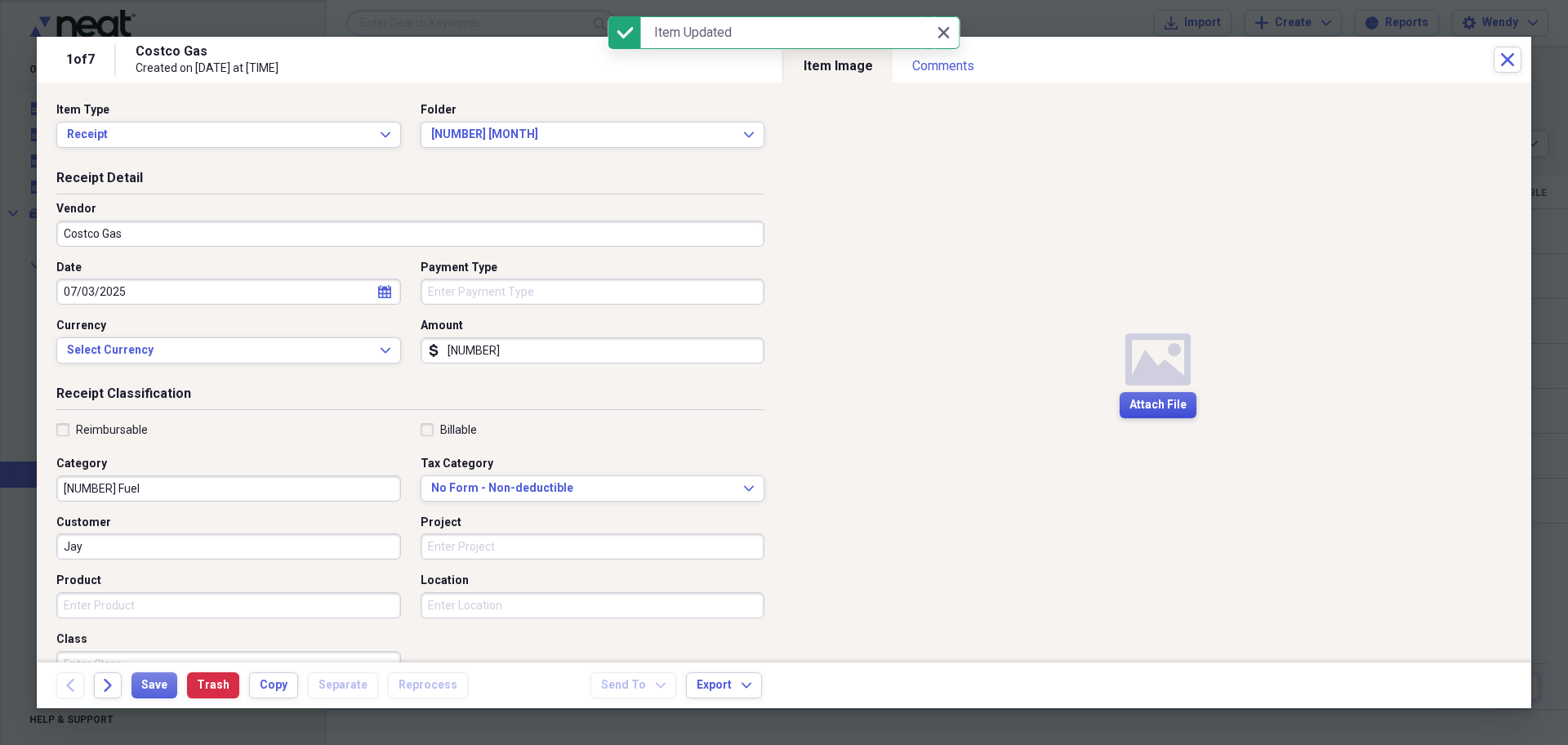 click on "Attach File" at bounding box center (1158, 405) 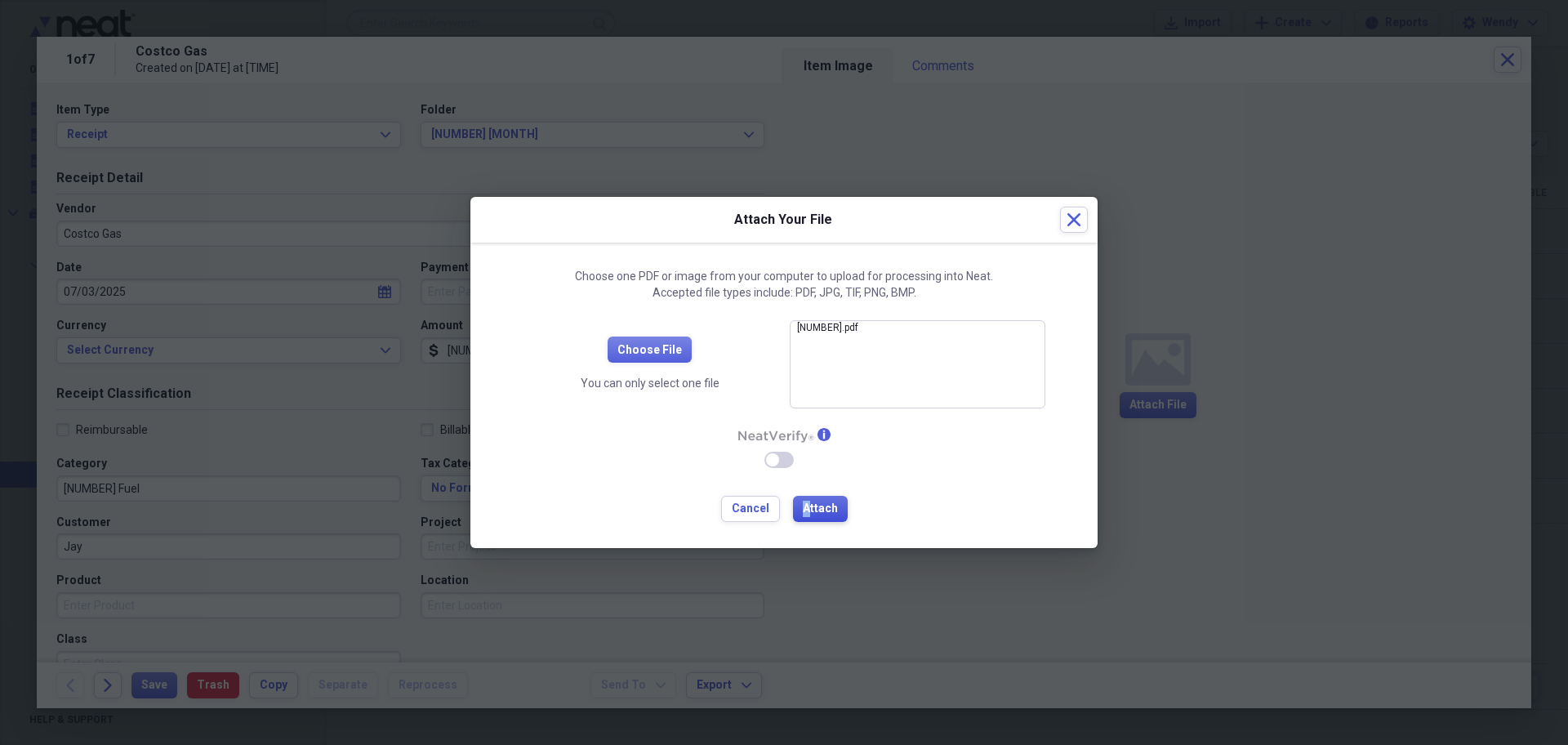 click on "Attach" at bounding box center (820, 509) 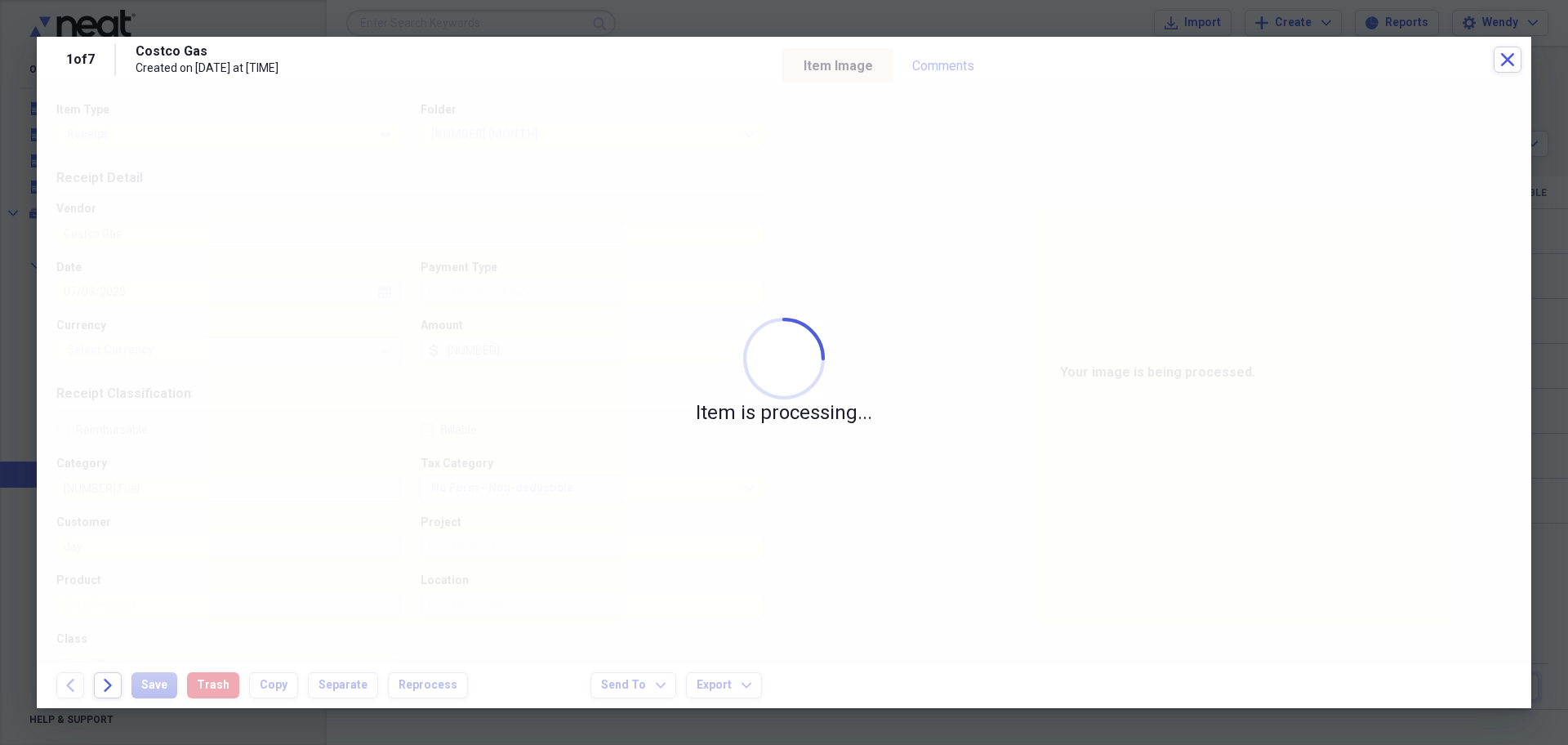 type on "Visa" 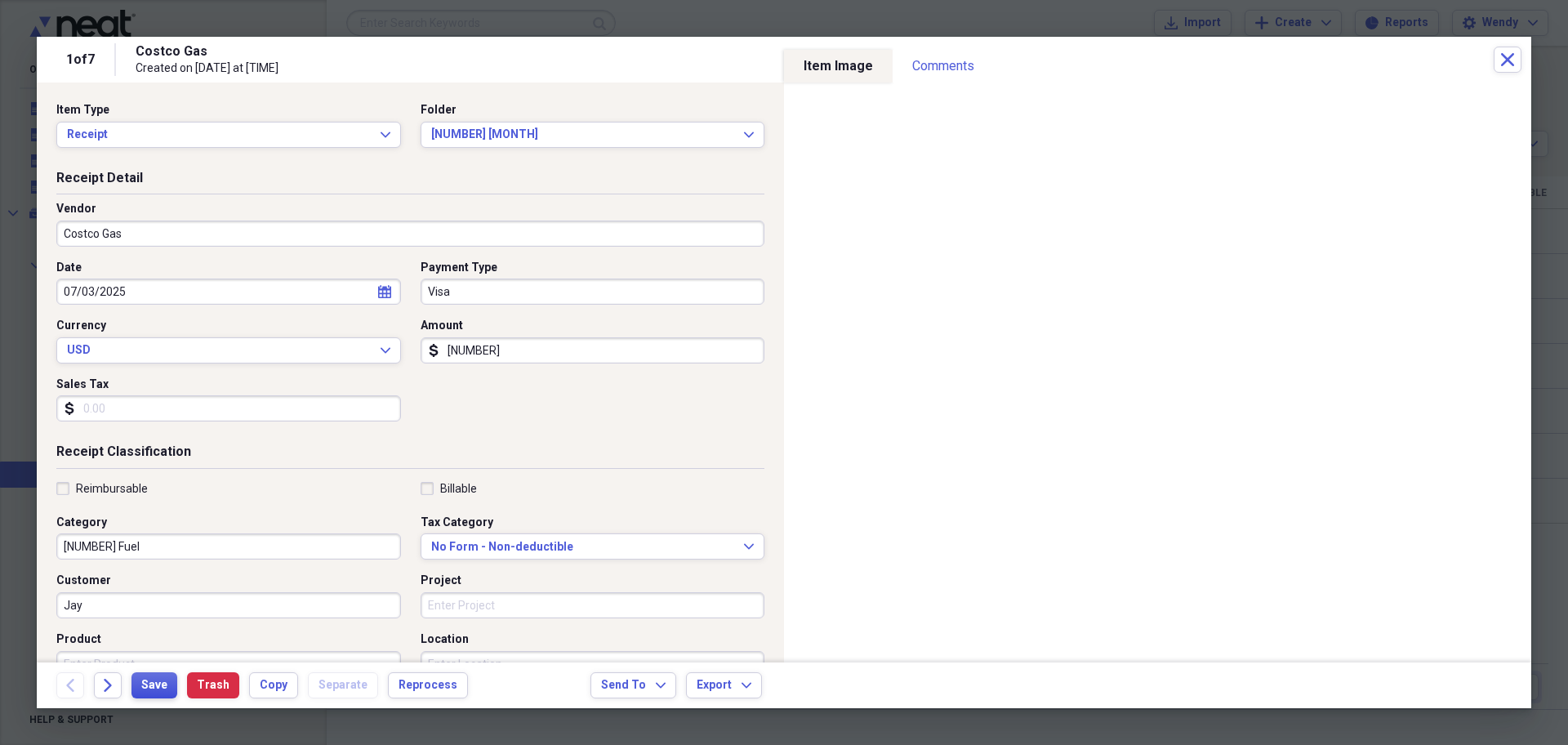 click on "Save" at bounding box center [154, 685] 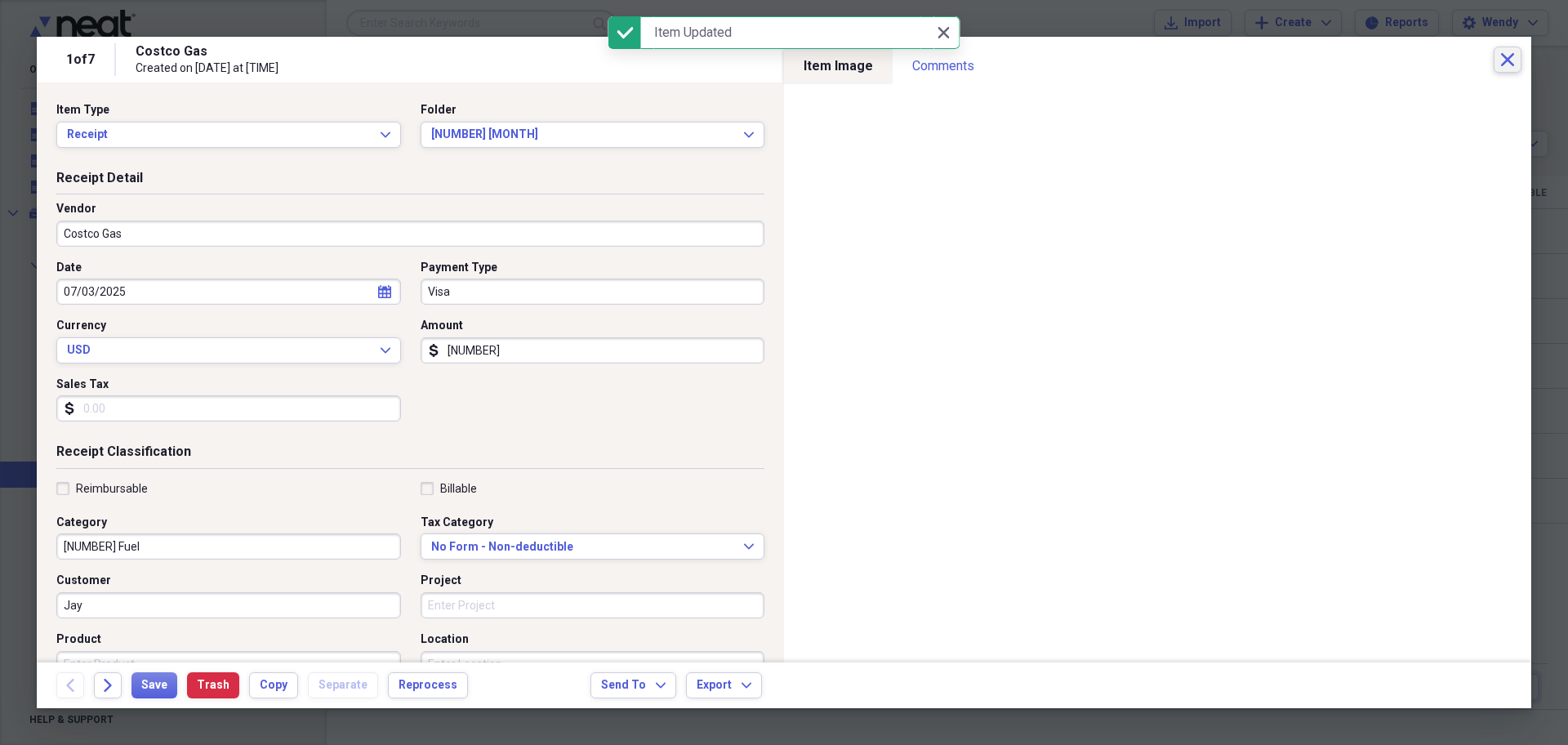 click on "Close" at bounding box center [1508, 60] 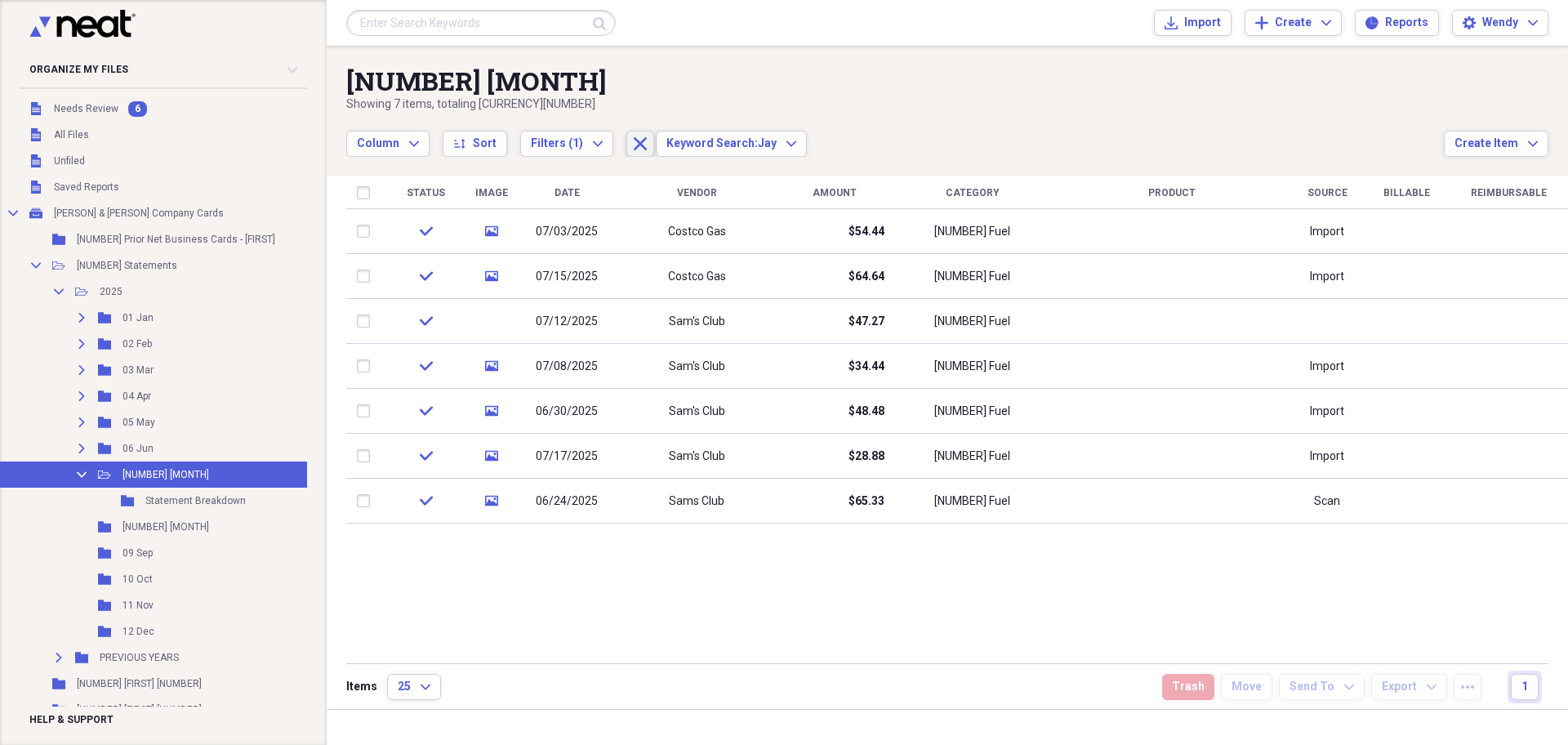 click on "Close" at bounding box center [640, 144] 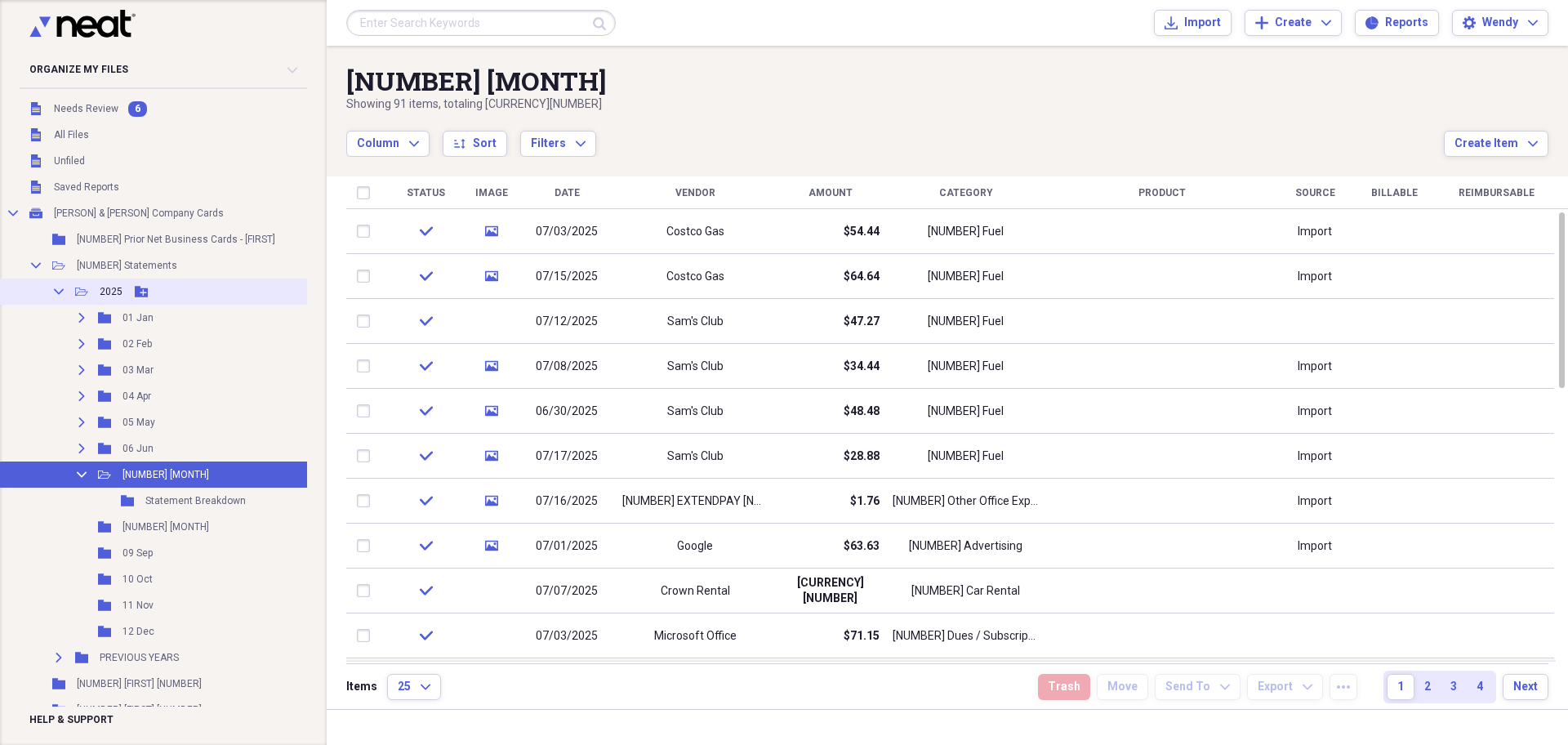 click on "Collapse" 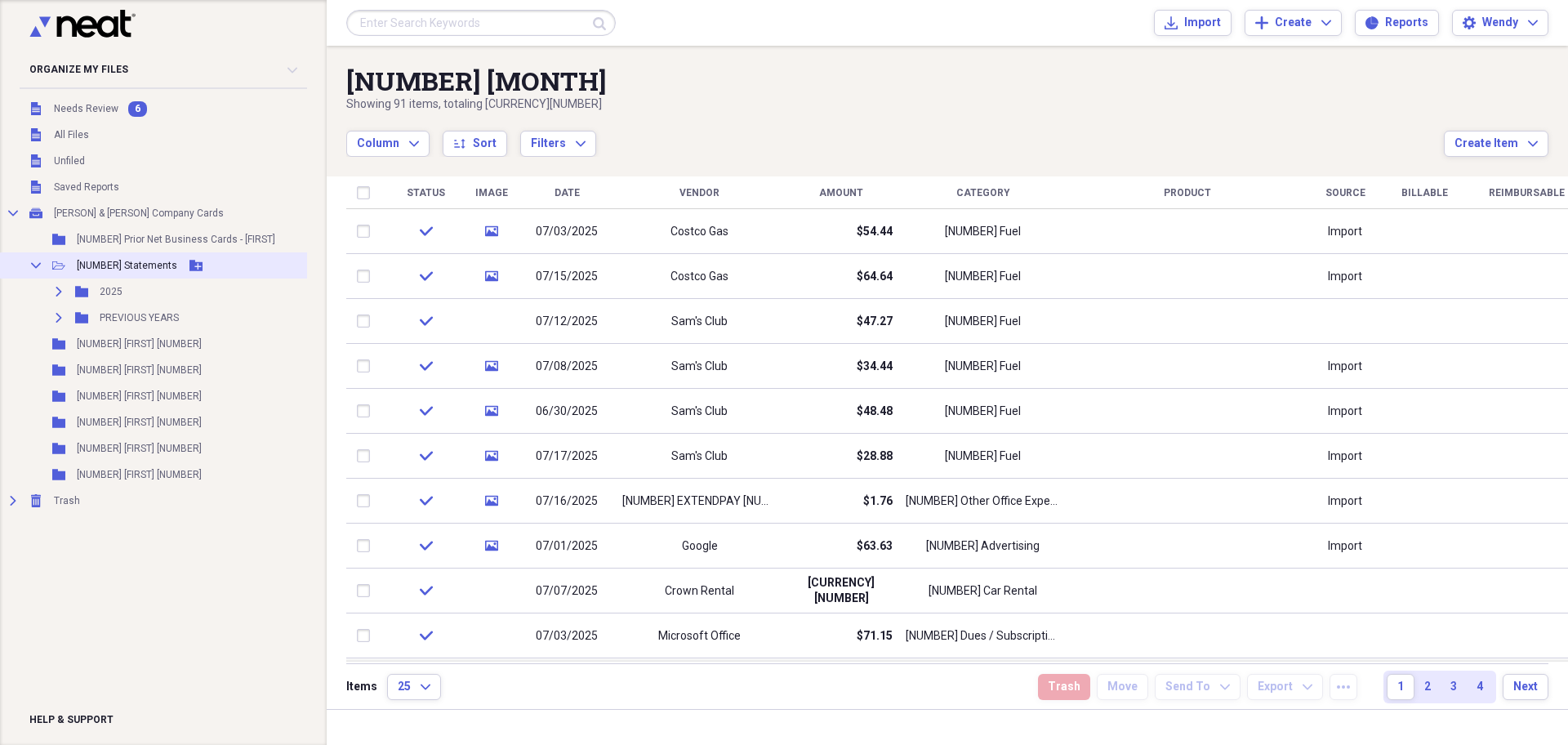 click on "Collapse" 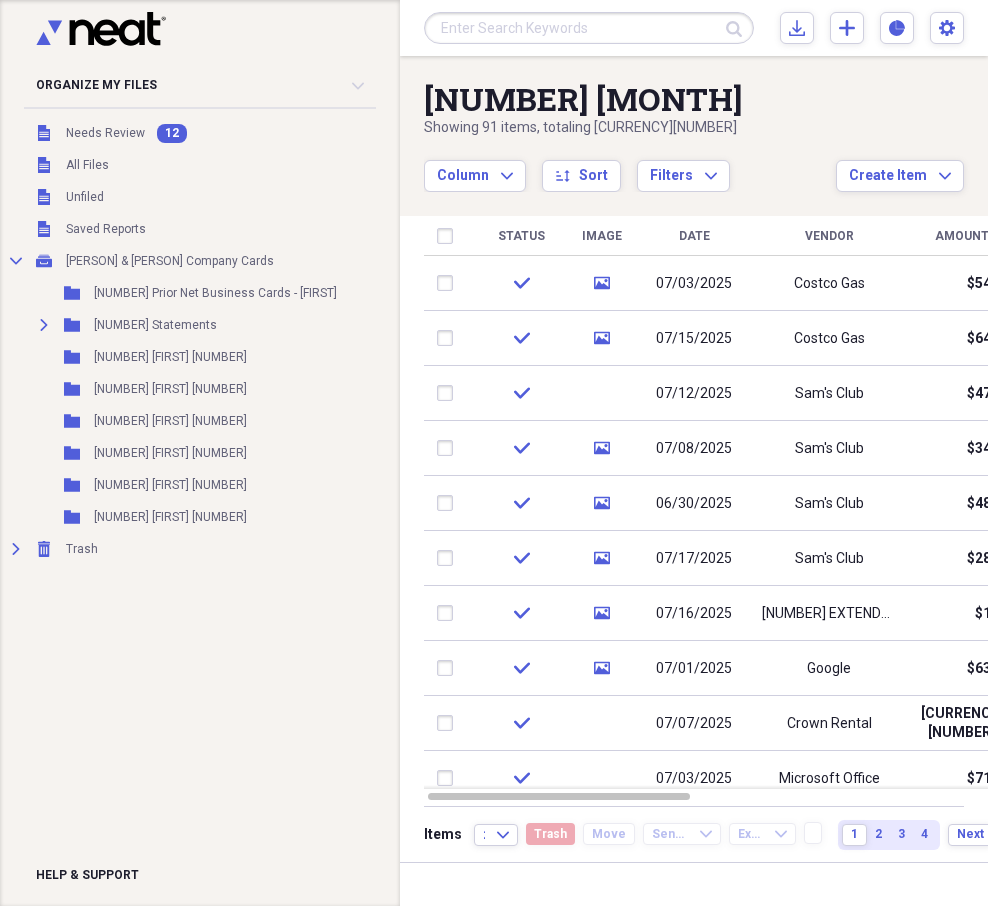 drag, startPoint x: 163, startPoint y: 744, endPoint x: 172, endPoint y: 717, distance: 28.460499 